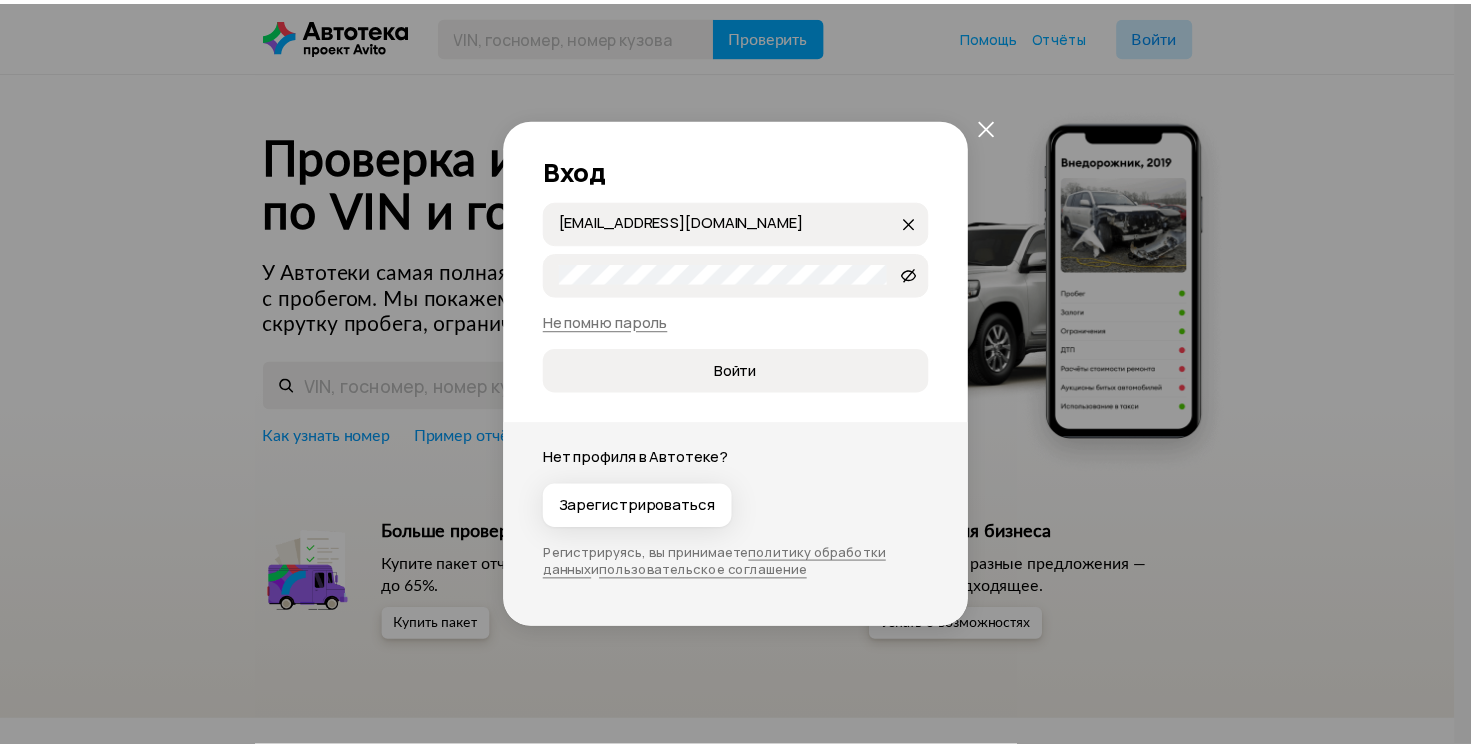 scroll, scrollTop: 0, scrollLeft: 0, axis: both 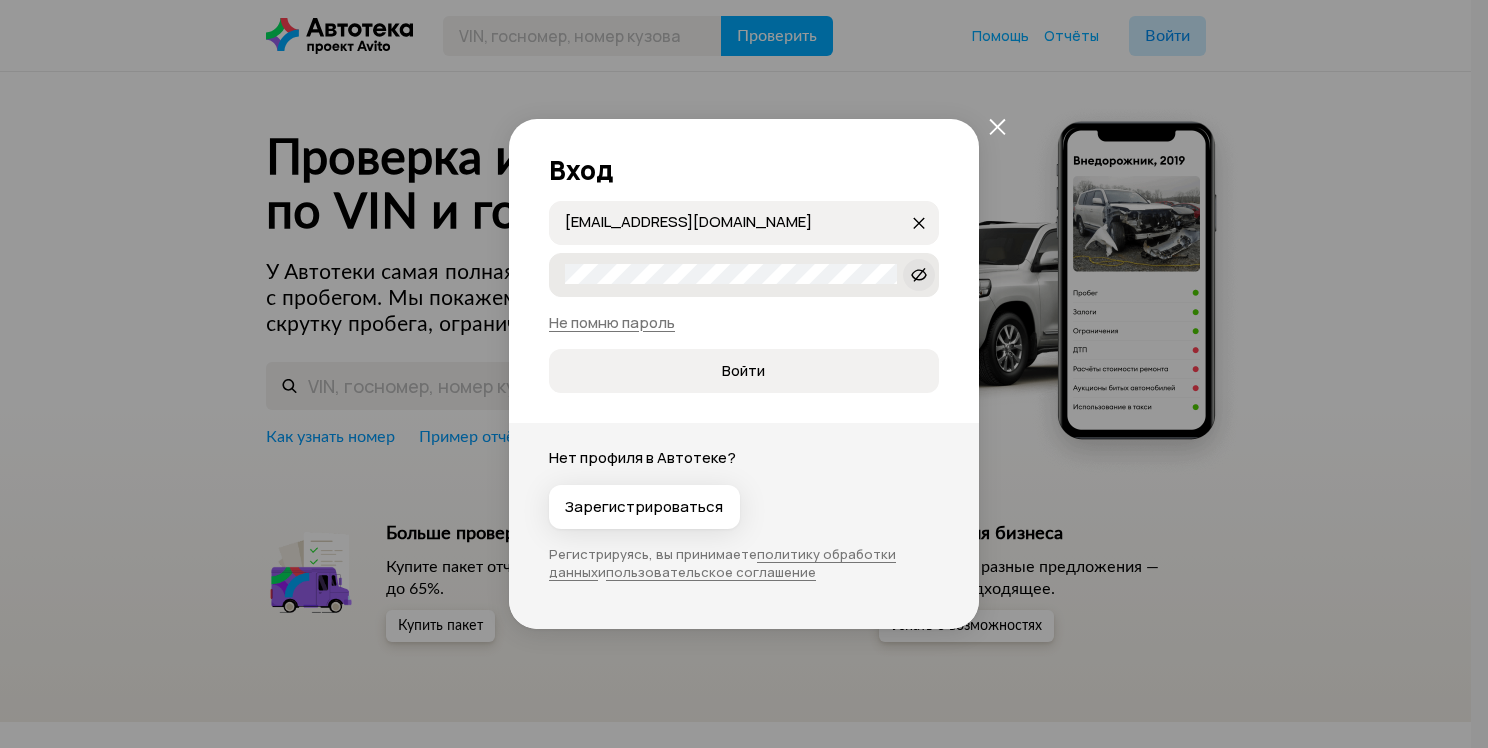 click 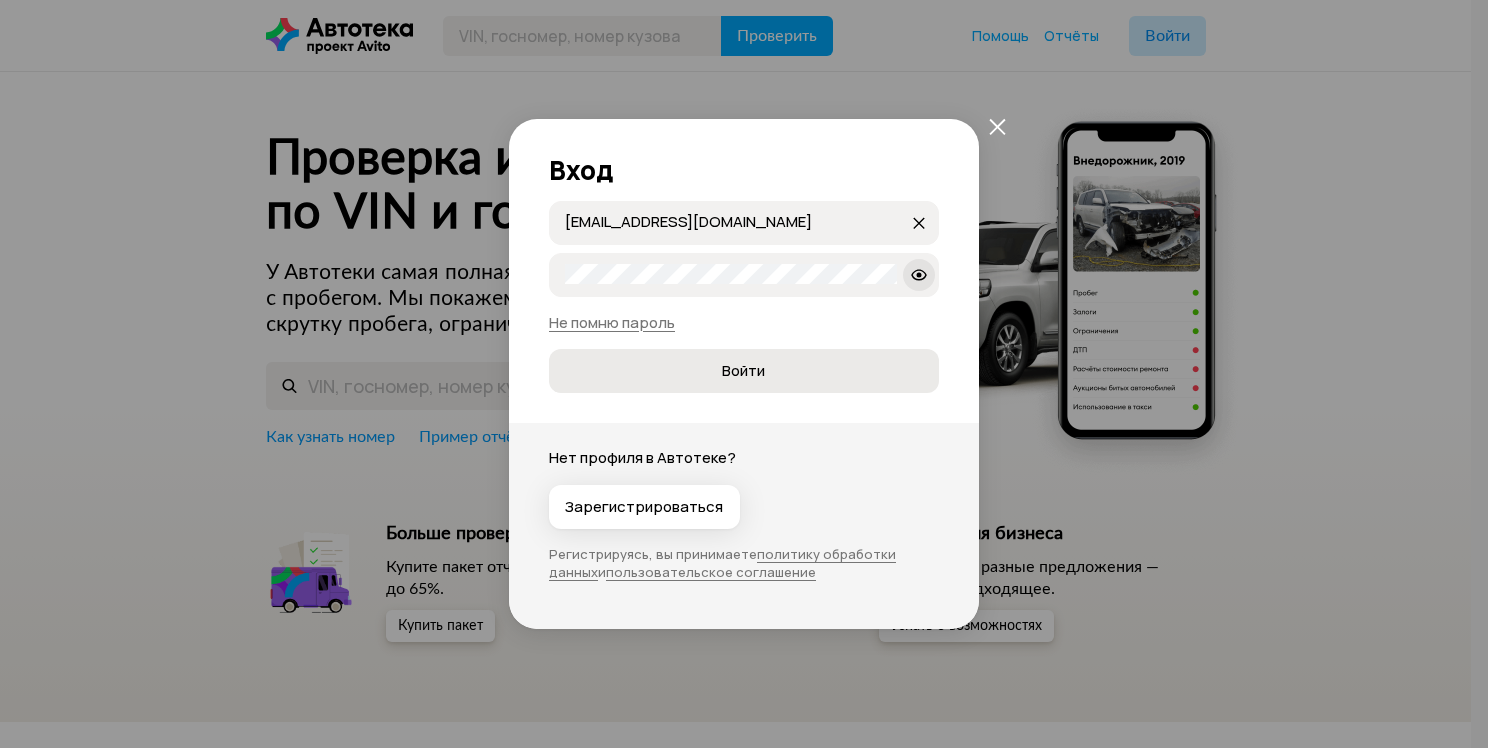 click on "Войти" at bounding box center (743, 371) 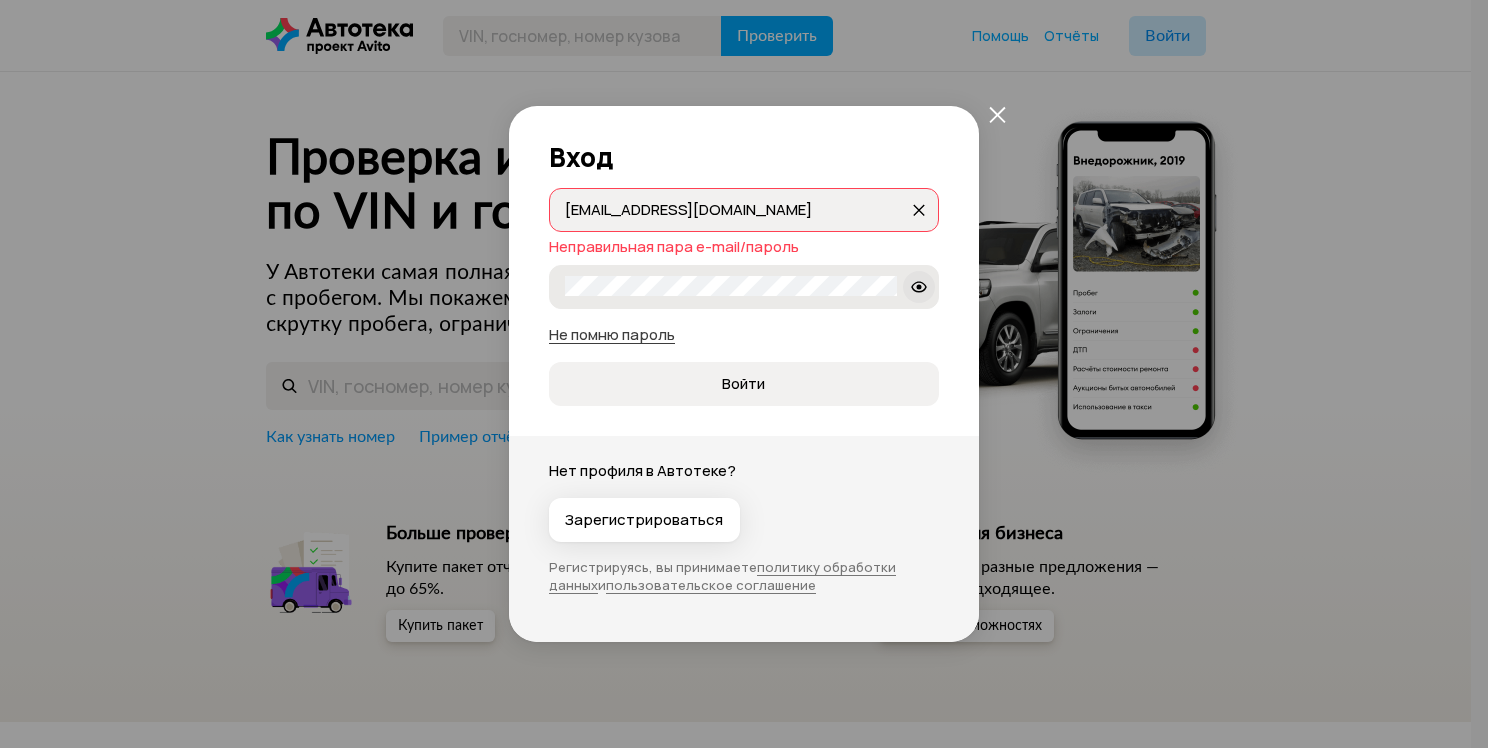 click on "Не помню пароль" at bounding box center (612, 334) 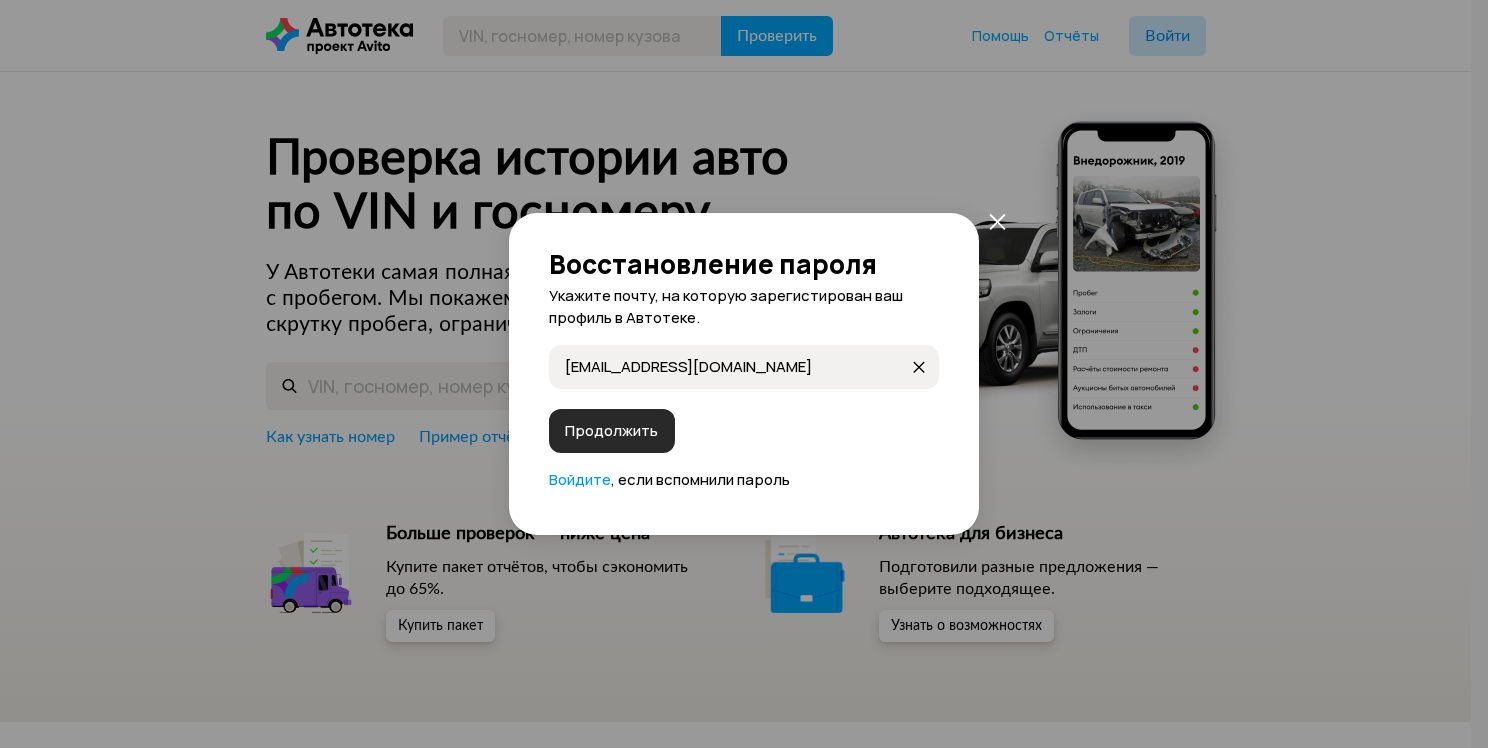 click on "Продолжить" at bounding box center (611, 431) 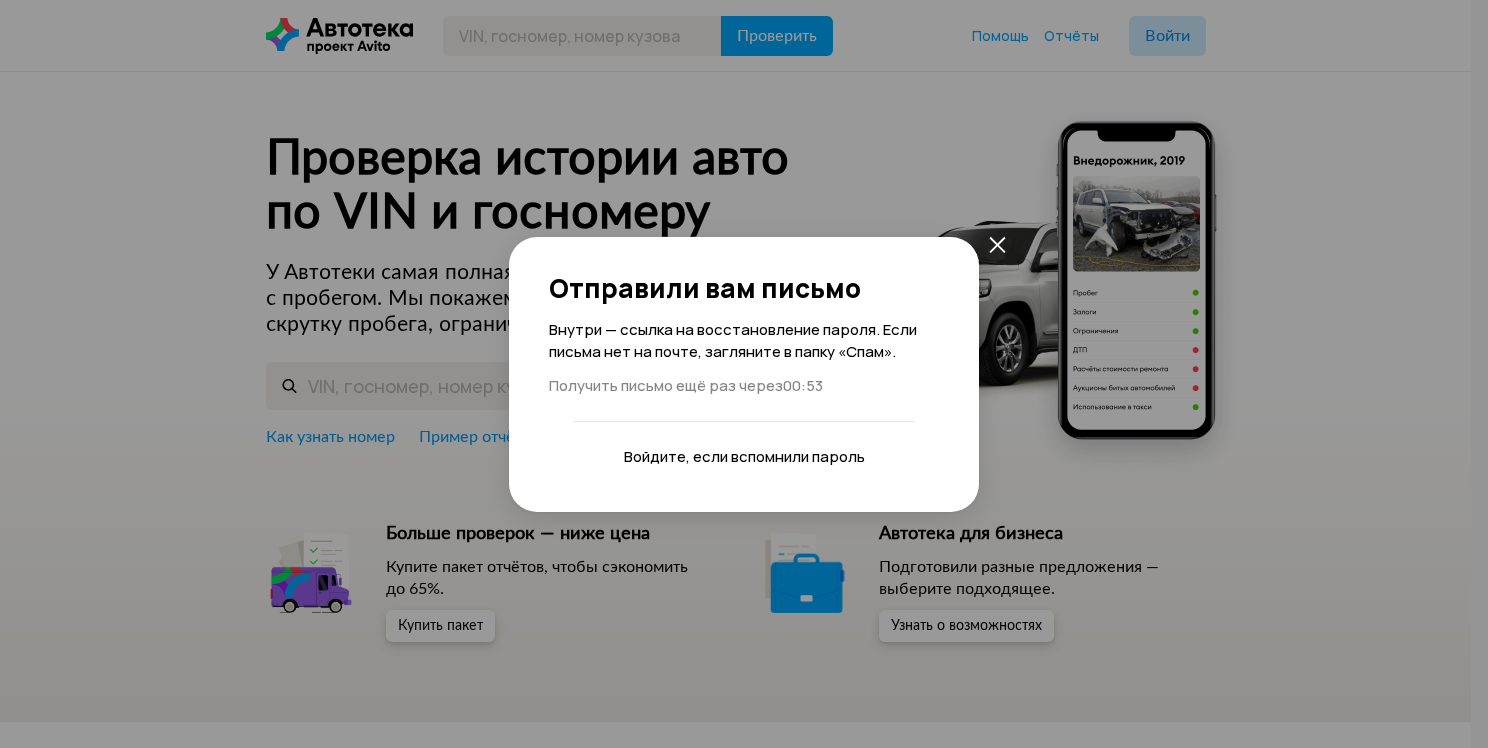 click on "Войдите" at bounding box center (655, 456) 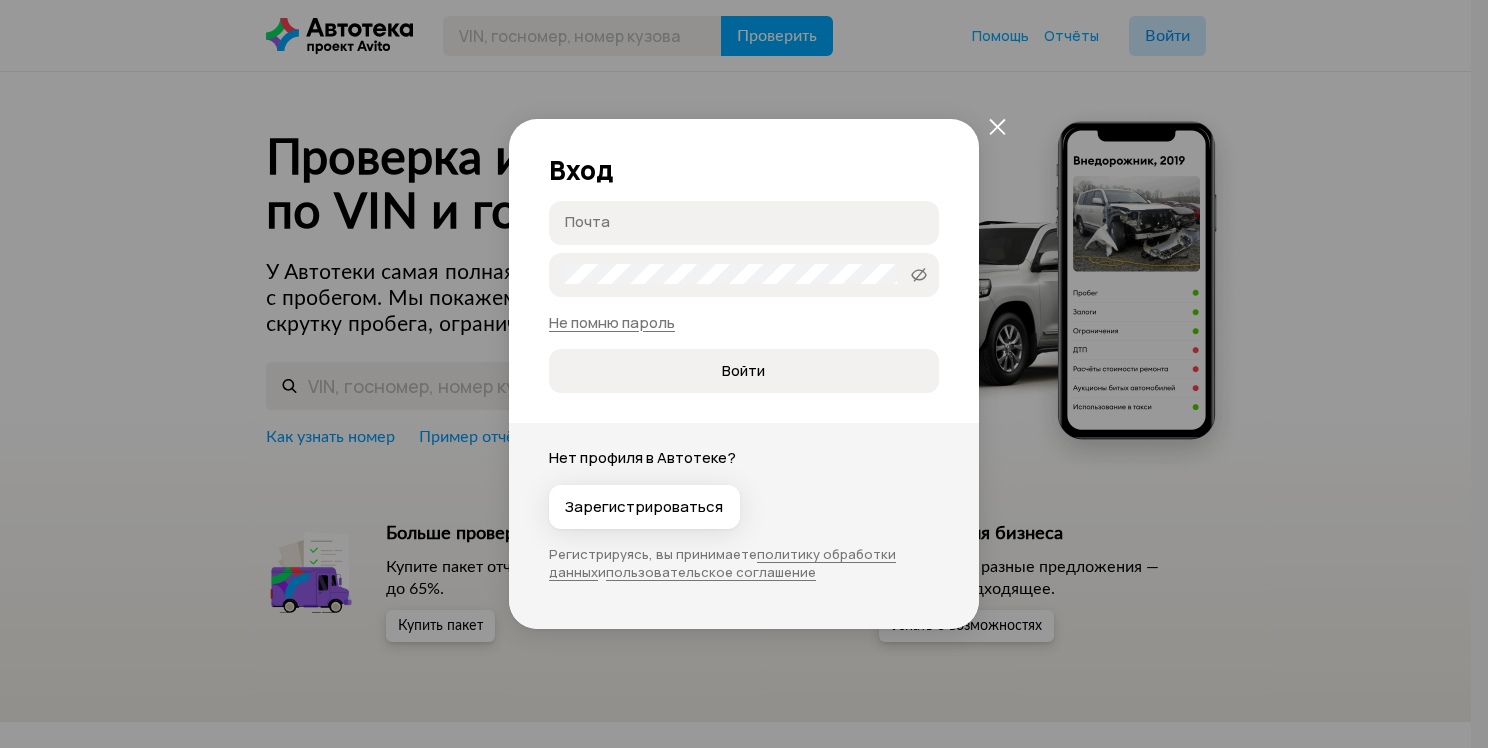 type on "[EMAIL_ADDRESS][DOMAIN_NAME]" 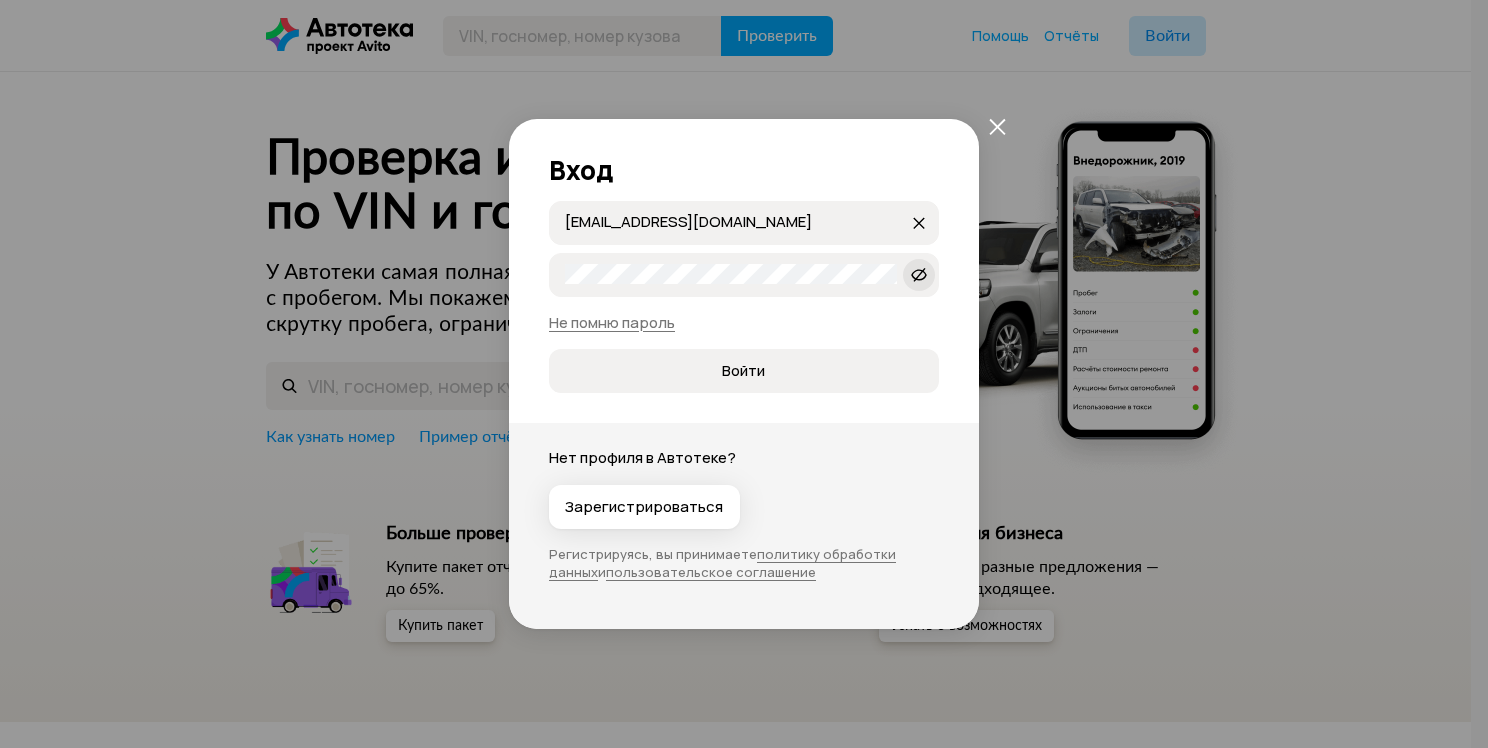 click 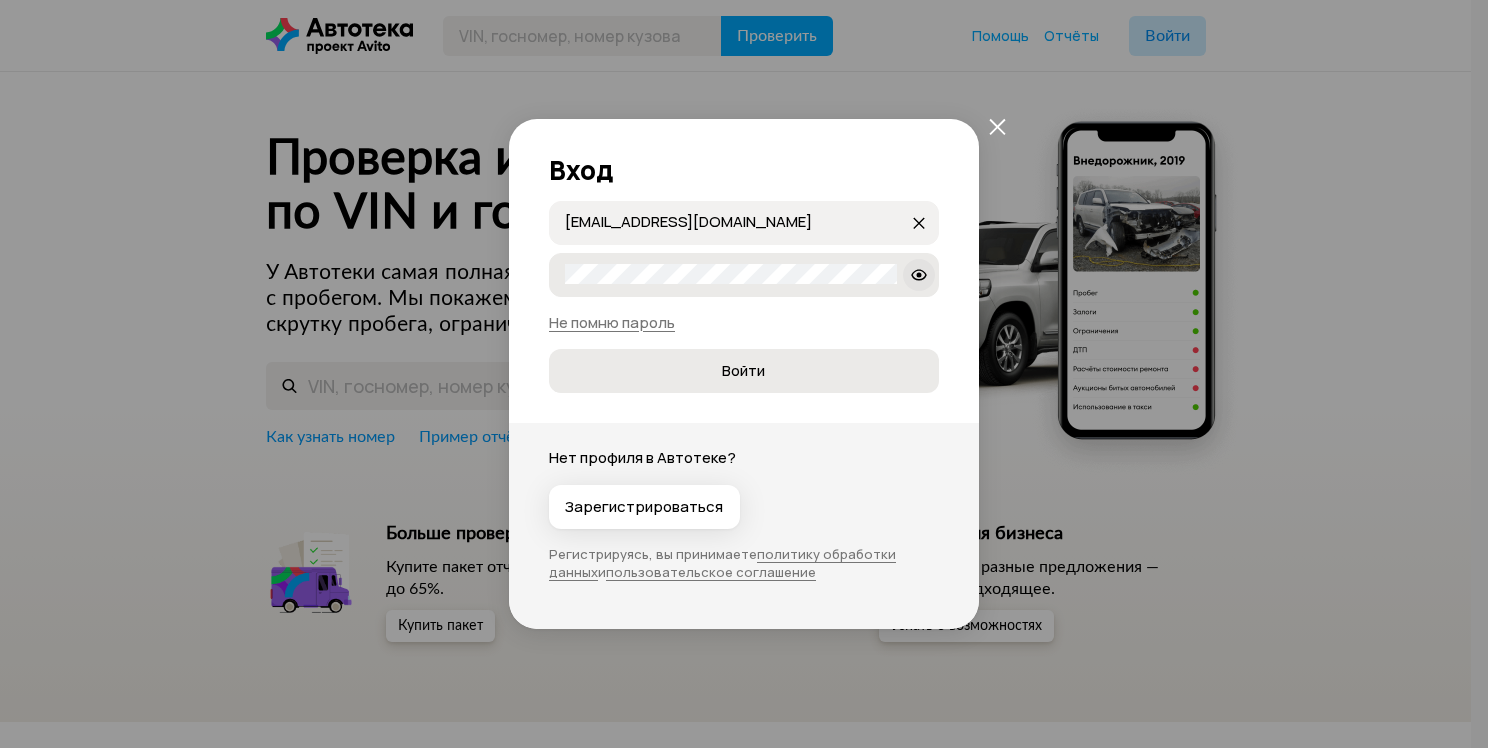 click on "Войти" at bounding box center [744, 371] 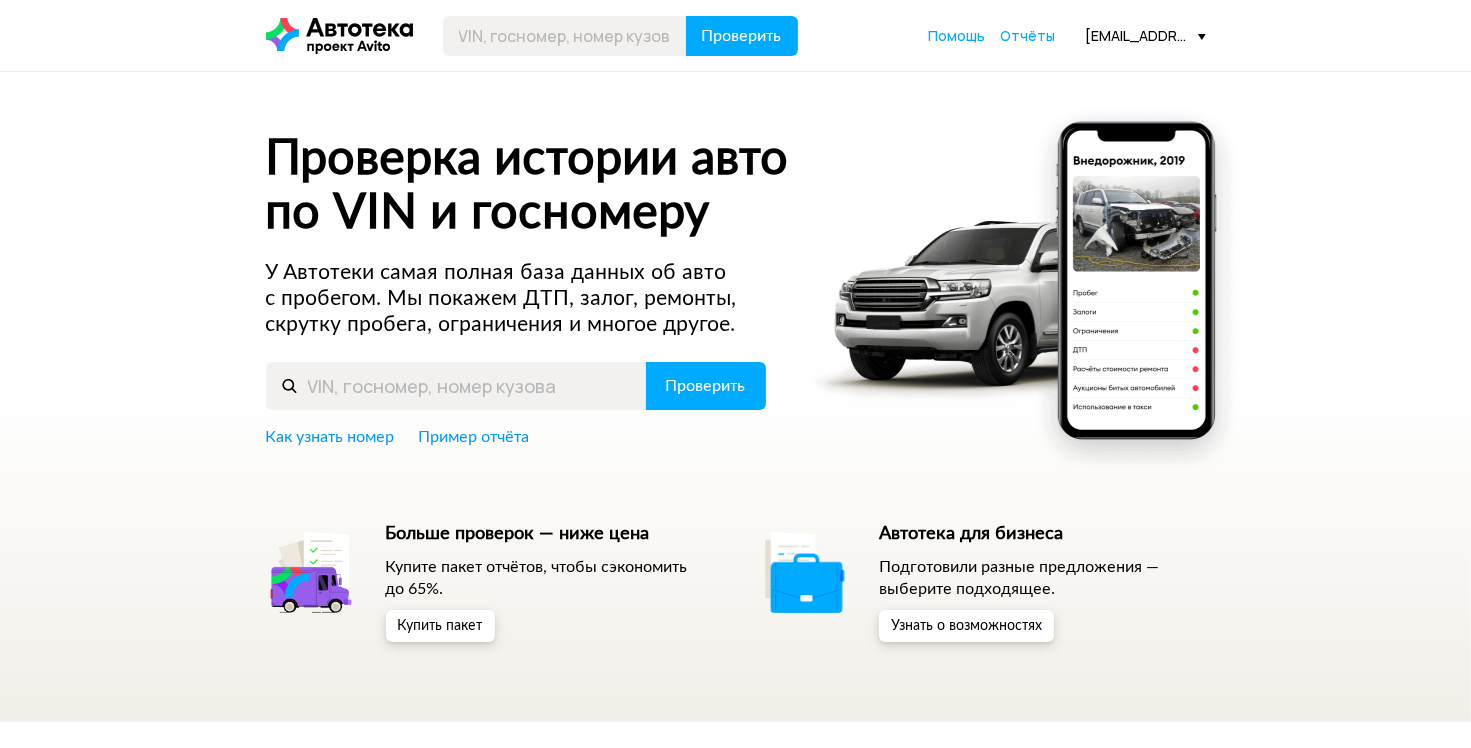 click on "Проверка истории авто по VIN и госномеру У Автотеки самая полная база данных об авто с пробегом. Мы покажем ДТП, залог, ремонты, скрутку пробега, ограничения и многое другое. Проверить Как узнать номер Пример отчёта Больше проверок — ниже цена Купите пакет отчётов, чтобы сэкономить до 65%. Купить пакет Автотека для бизнеса Подготовили разные предложения — выберите подходящее. Узнать о возможностях" at bounding box center [735, 397] 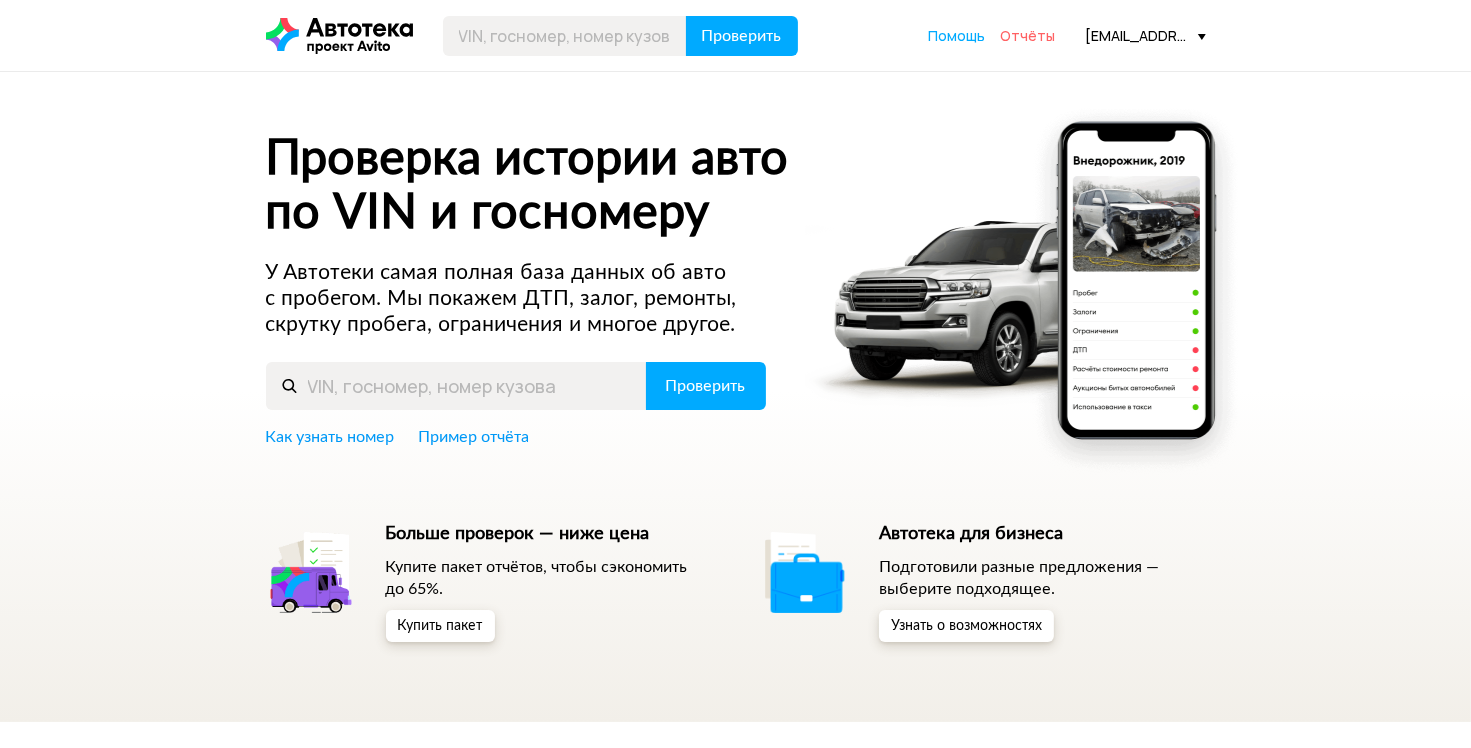 click on "Отчёты" at bounding box center (1028, 35) 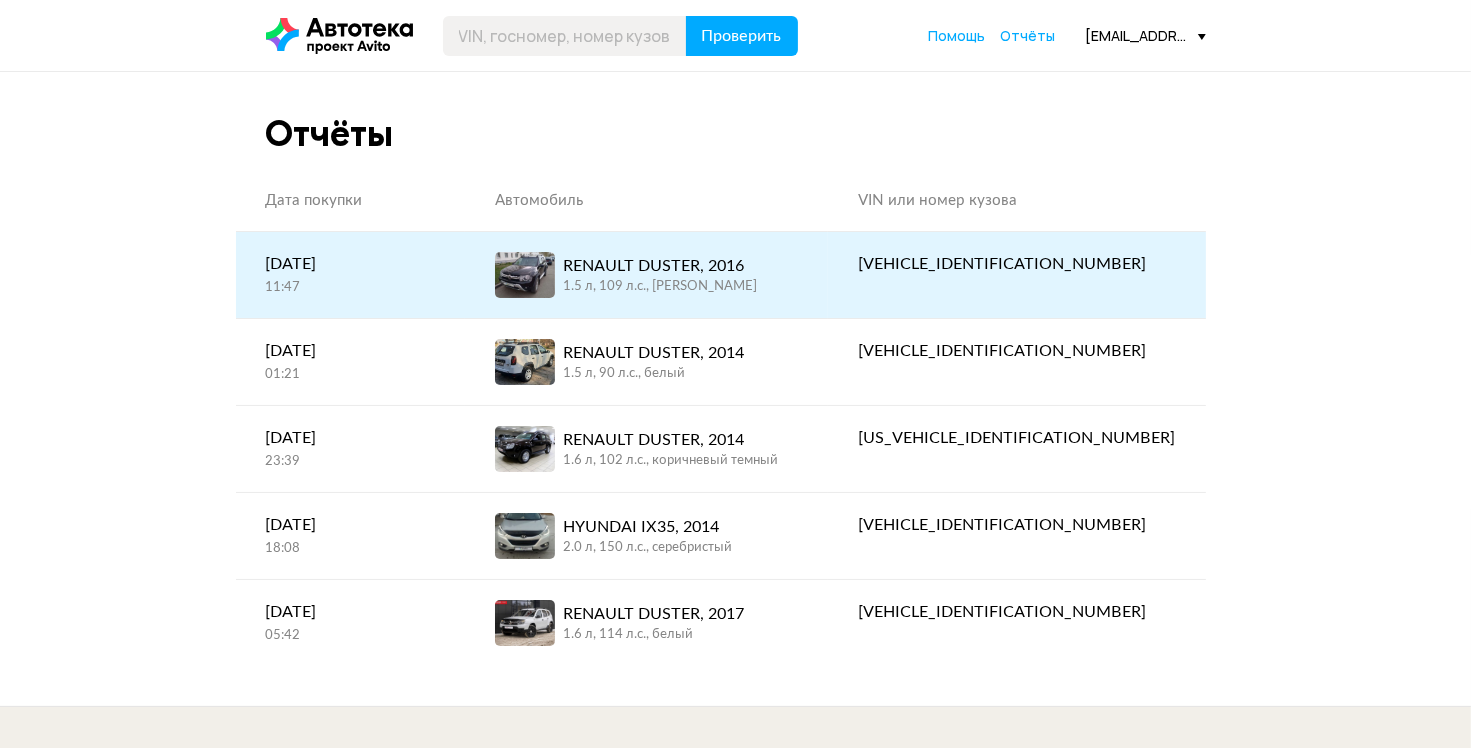 click on "RENAULT DUSTER, 2016" at bounding box center [660, 266] 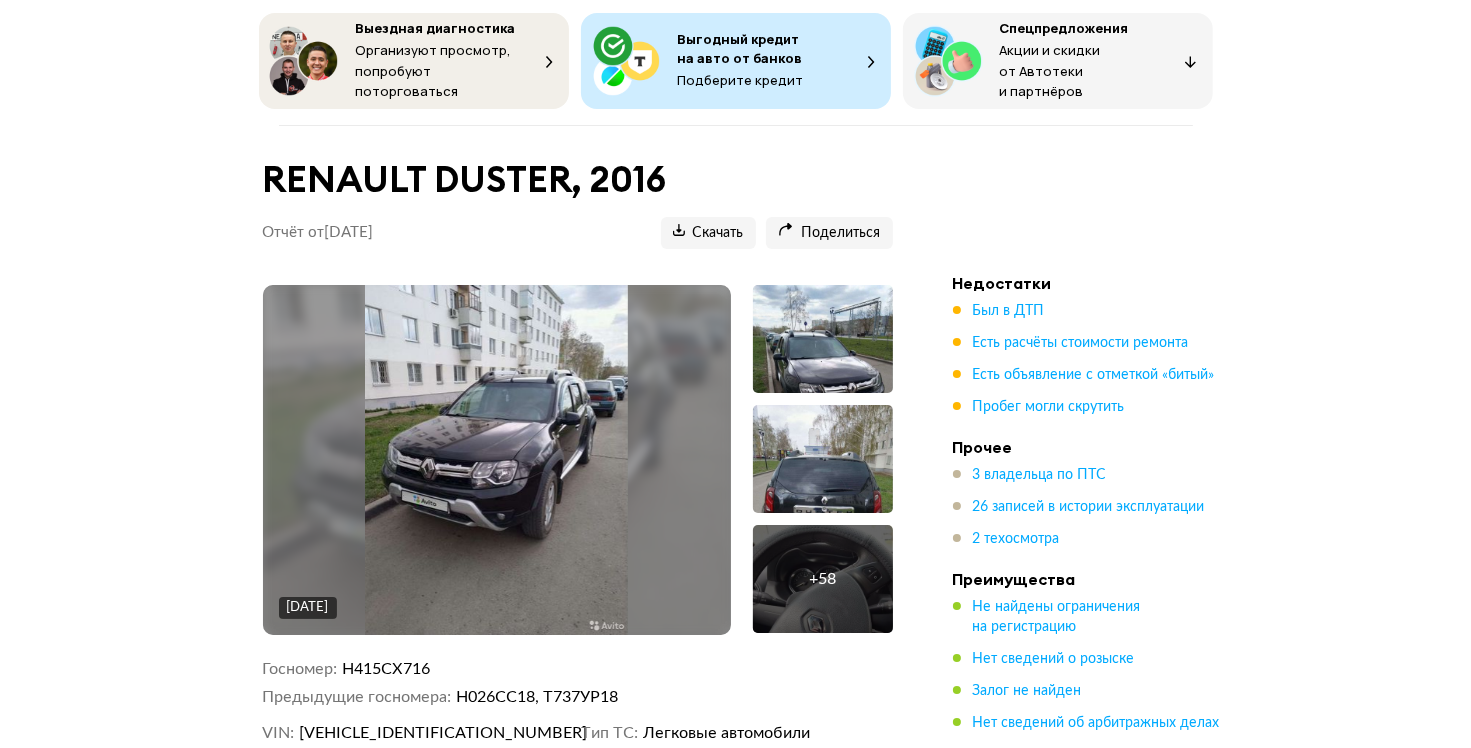 scroll, scrollTop: 100, scrollLeft: 0, axis: vertical 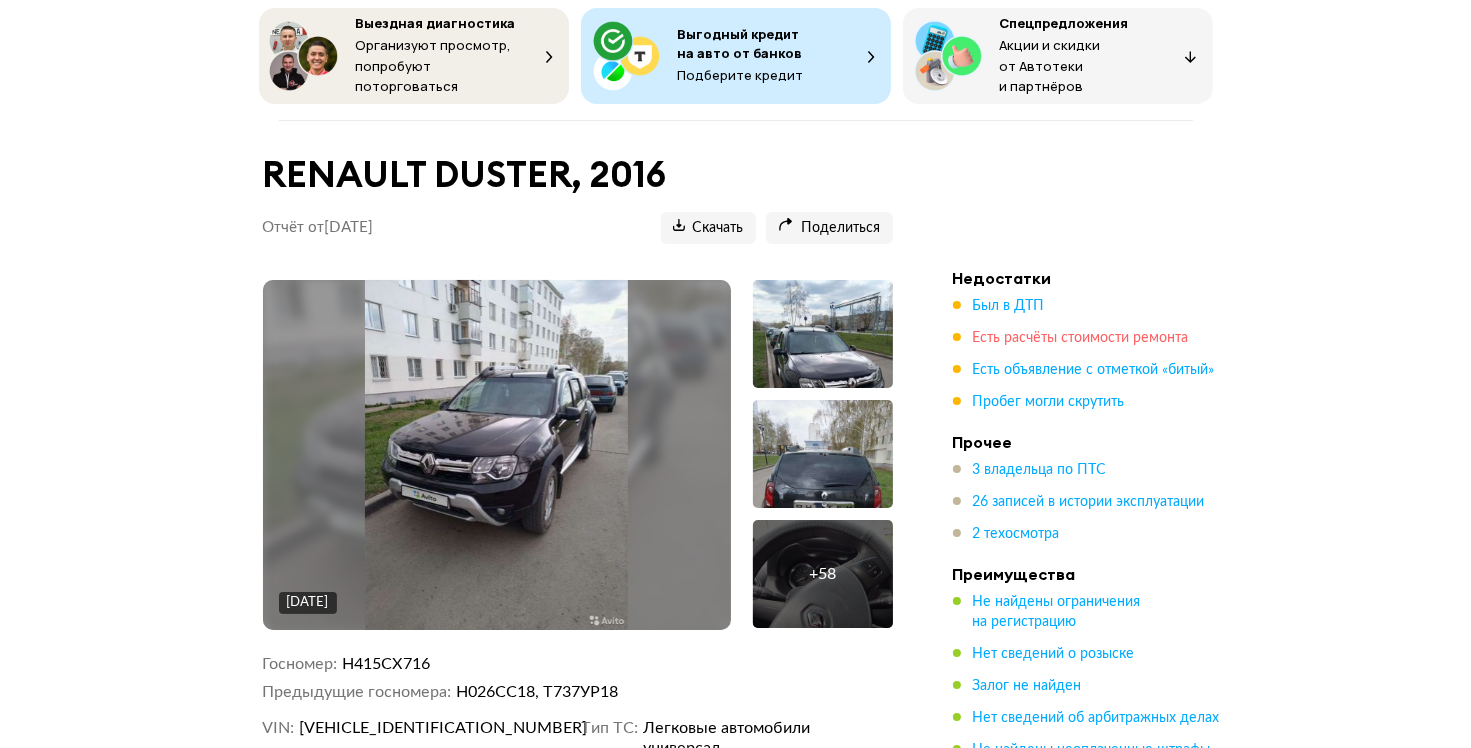 click on "Есть расчёты стоимости ремонта" at bounding box center (1081, 338) 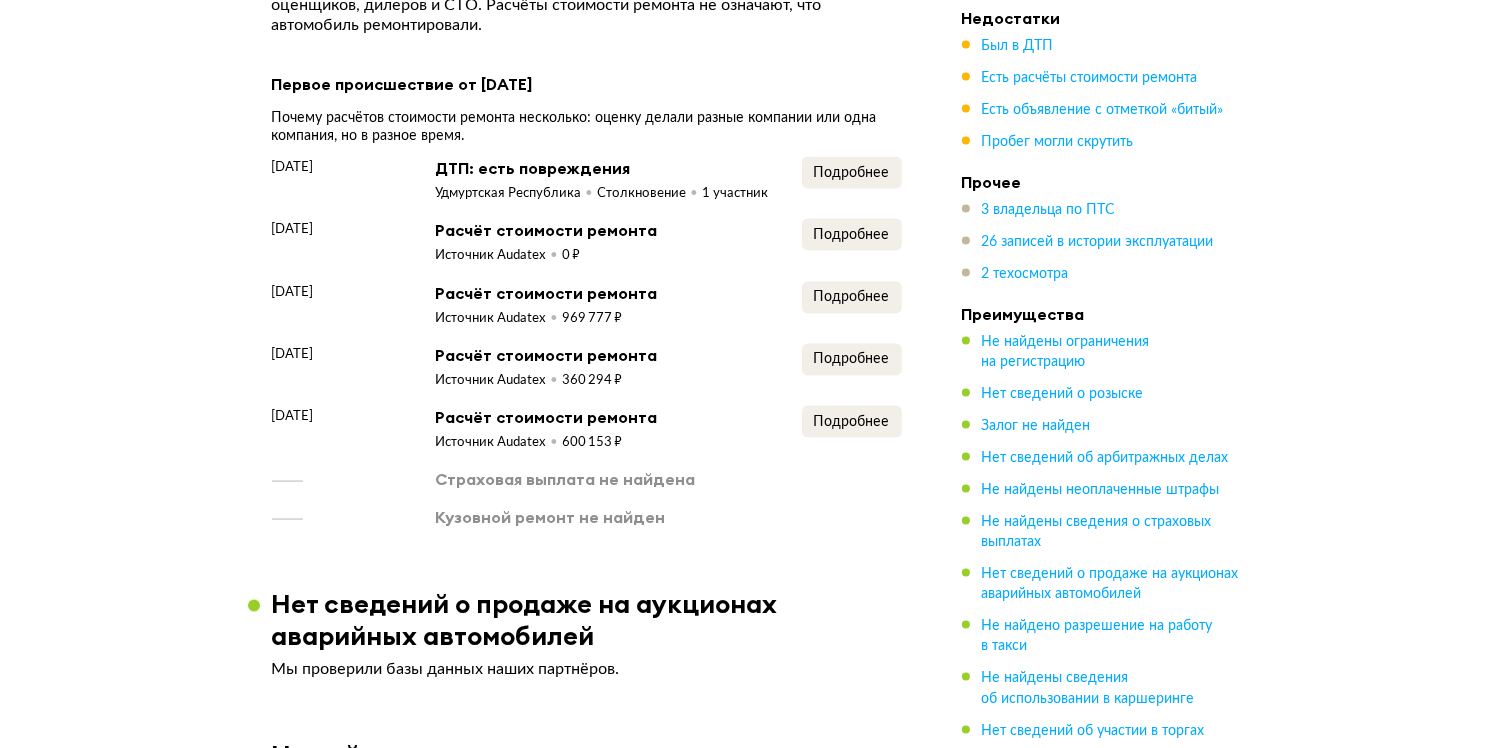 scroll, scrollTop: 2862, scrollLeft: 0, axis: vertical 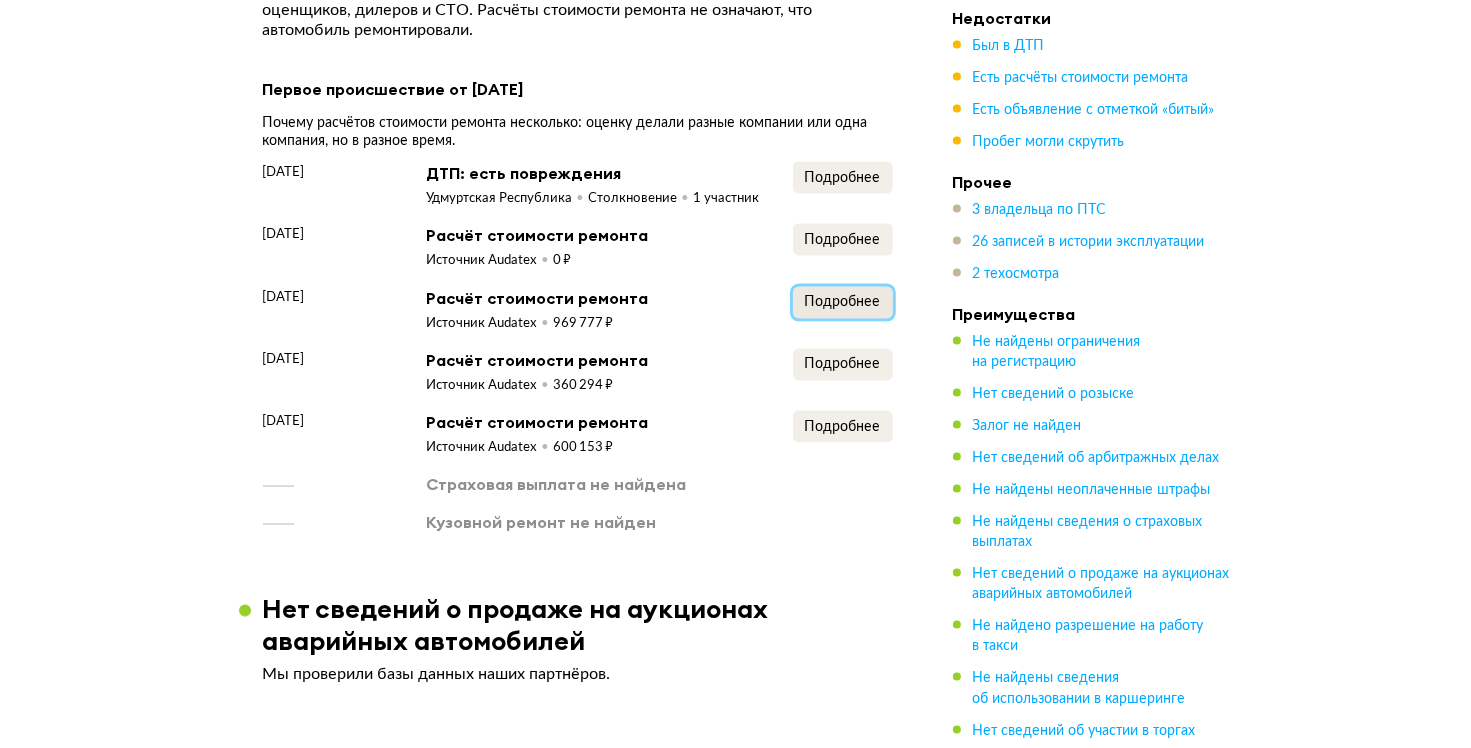 click on "Подробнее" at bounding box center (843, 303) 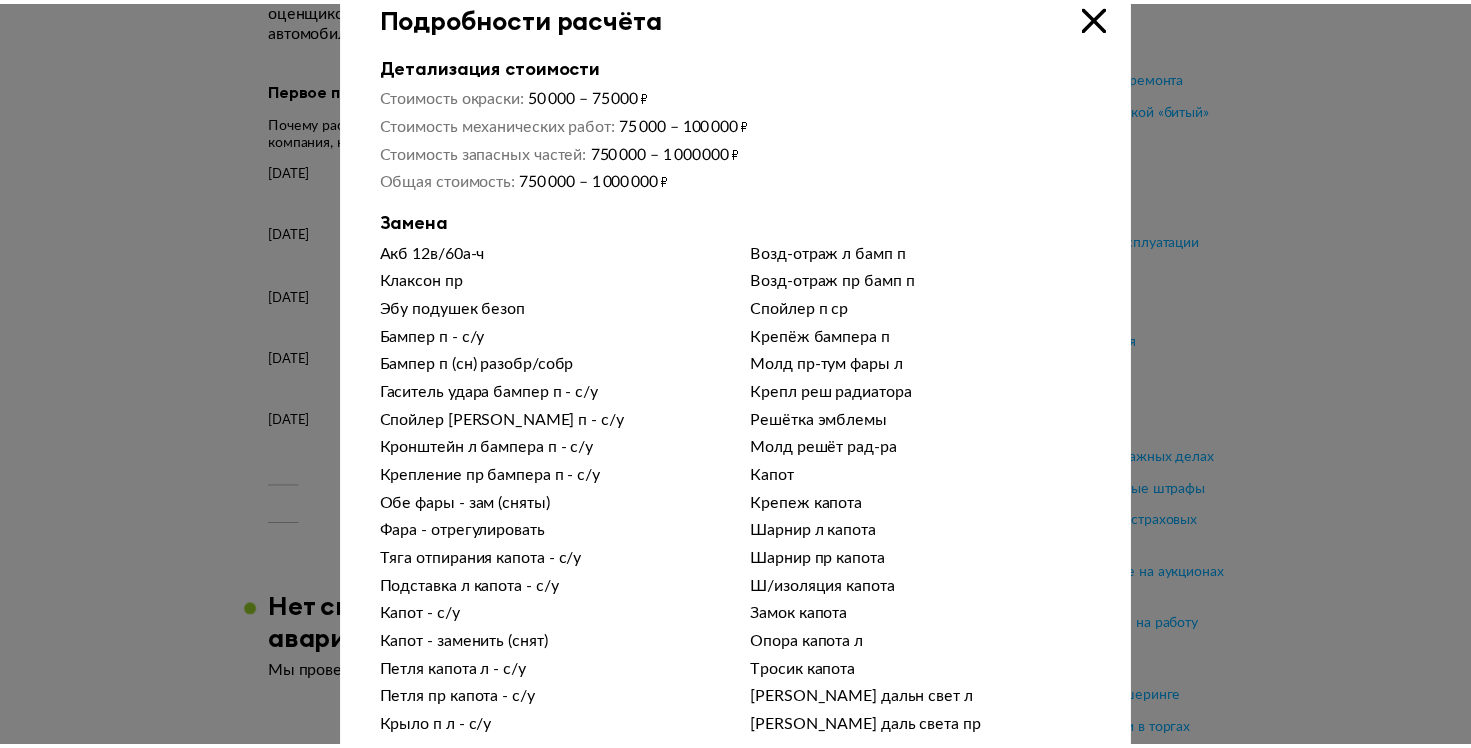 scroll, scrollTop: 0, scrollLeft: 0, axis: both 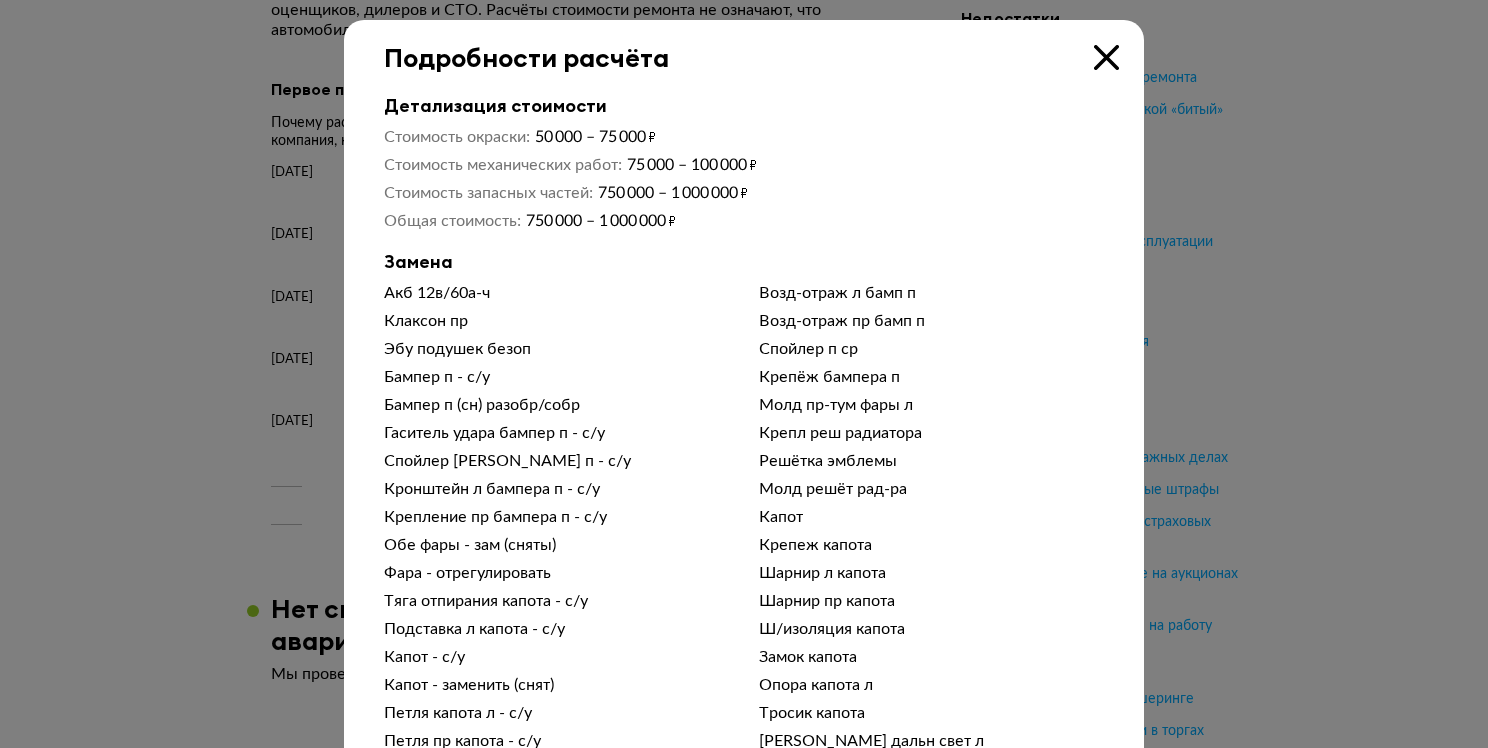 click at bounding box center (744, 374) 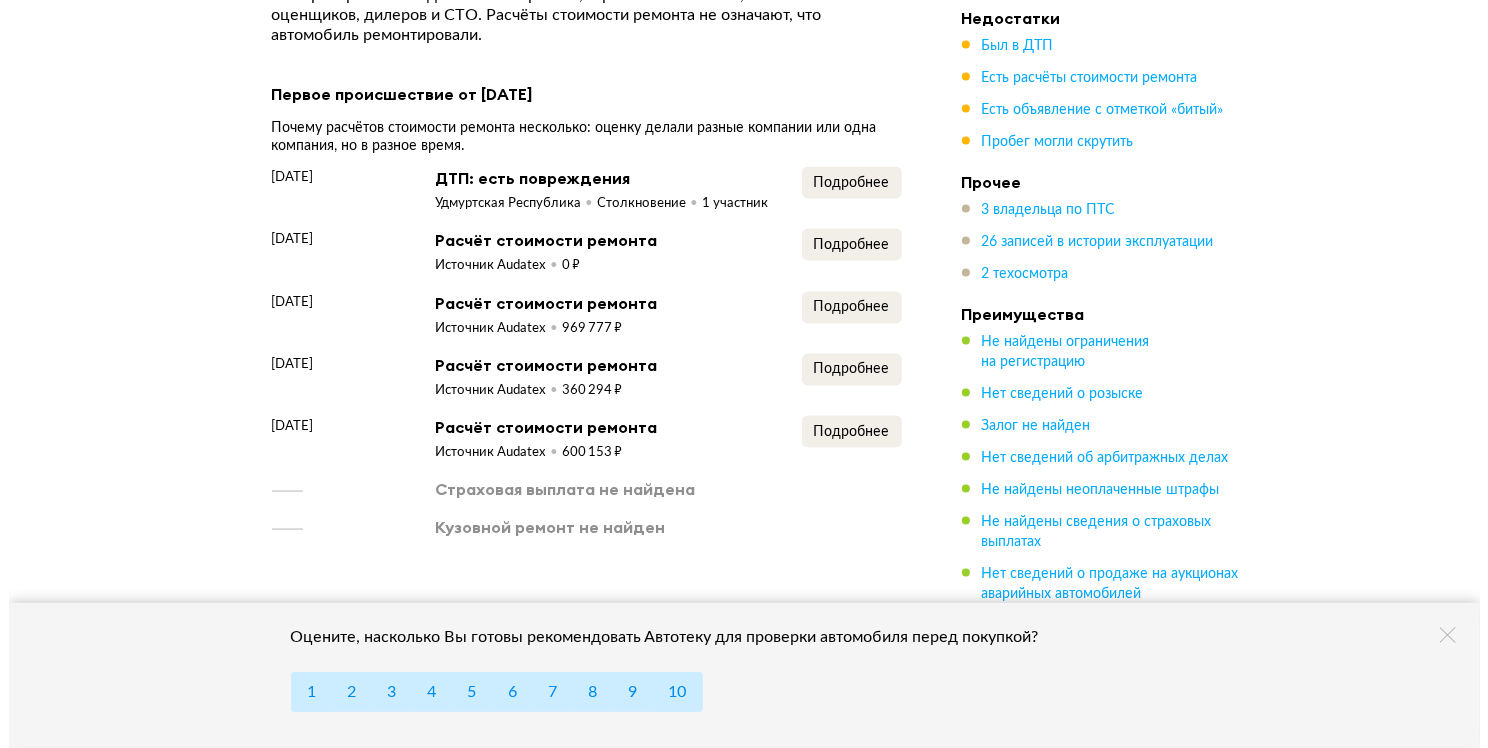 scroll, scrollTop: 2862, scrollLeft: 0, axis: vertical 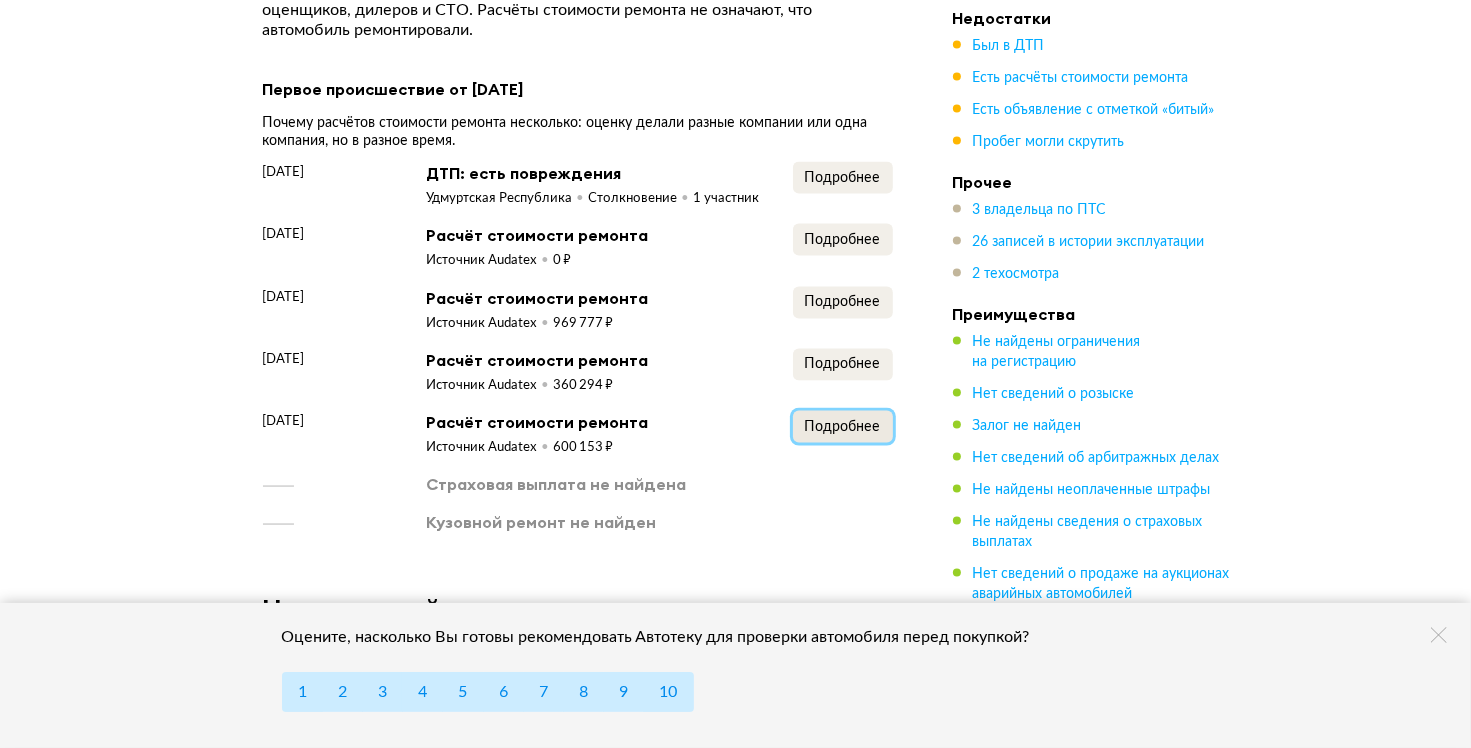 click on "Подробнее" at bounding box center [843, 427] 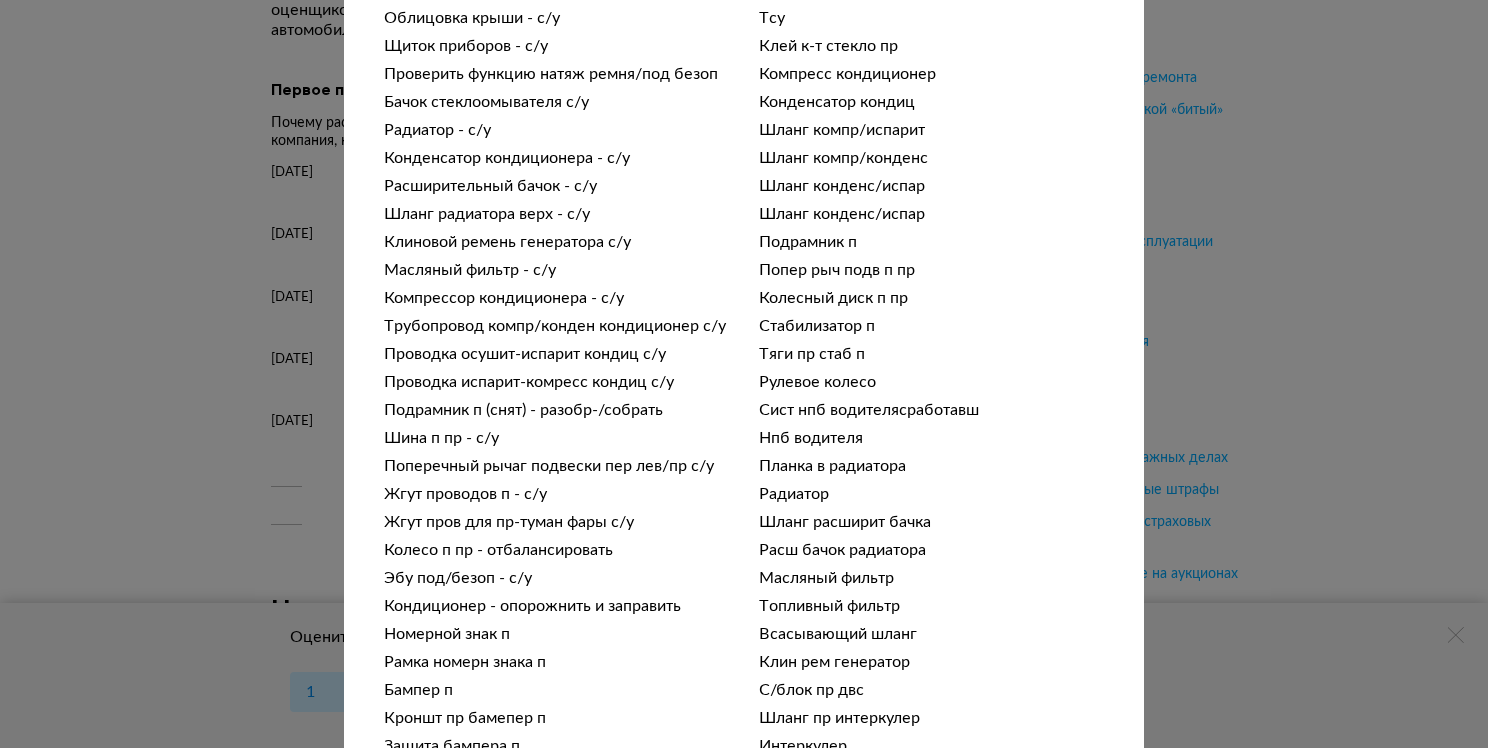 scroll, scrollTop: 500, scrollLeft: 0, axis: vertical 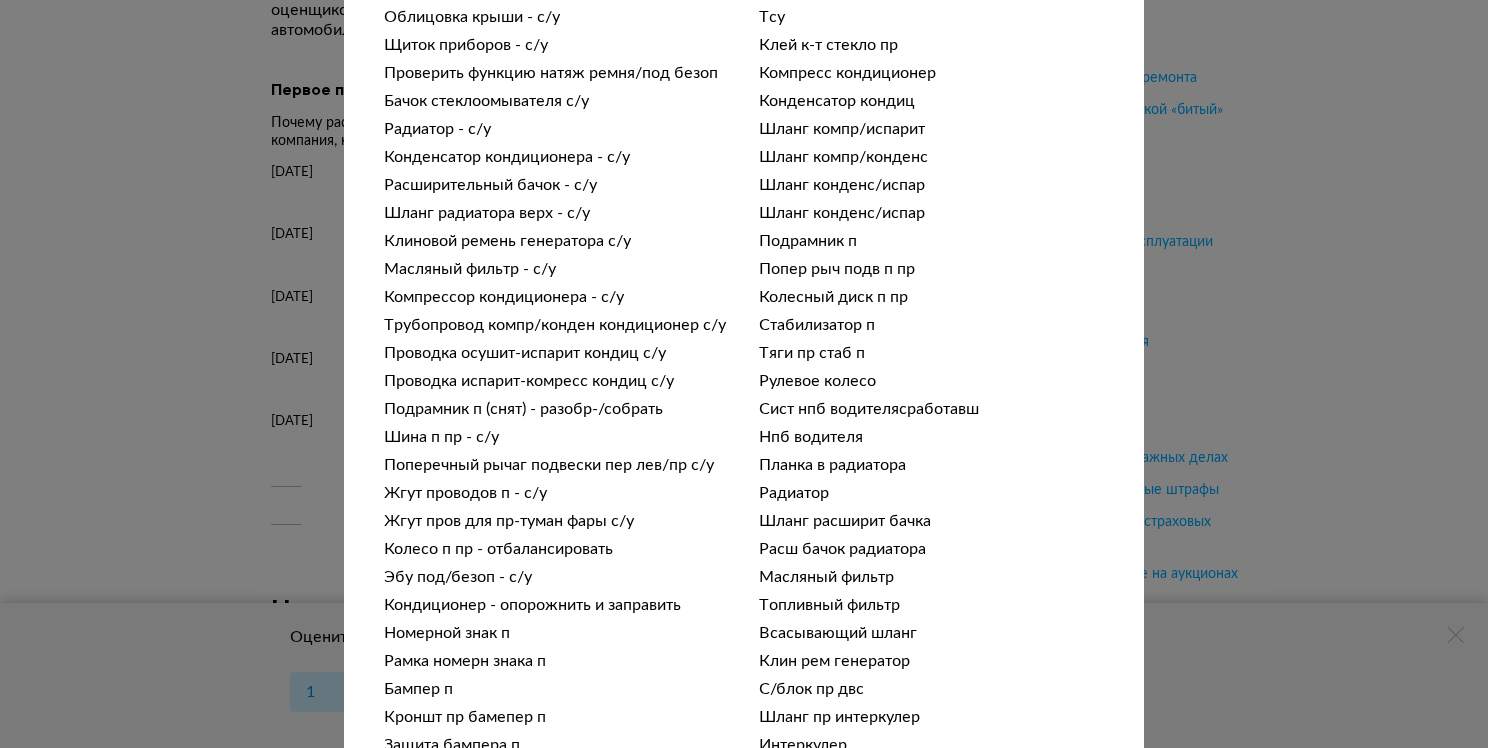 type 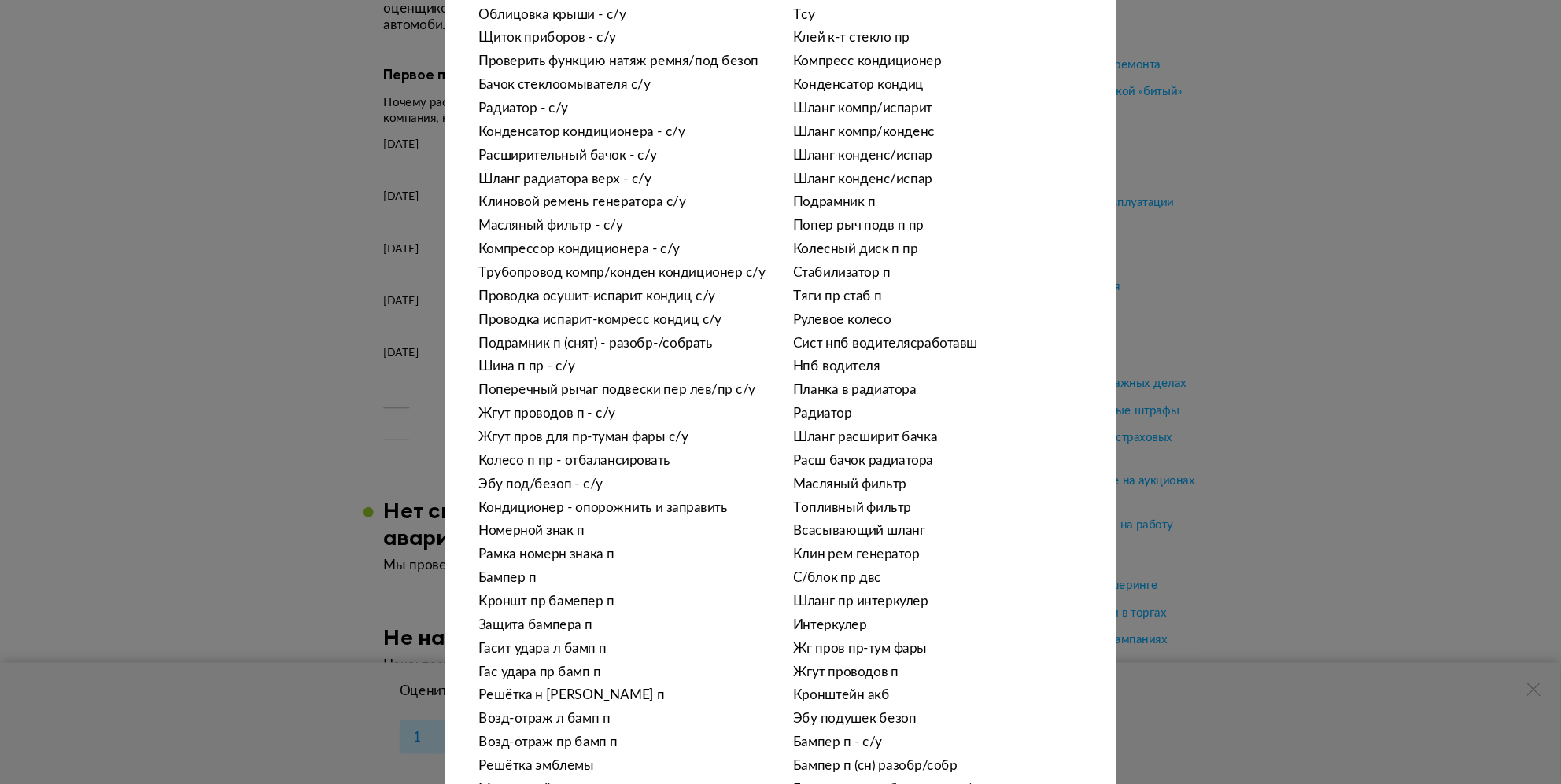scroll, scrollTop: 2250, scrollLeft: 0, axis: vertical 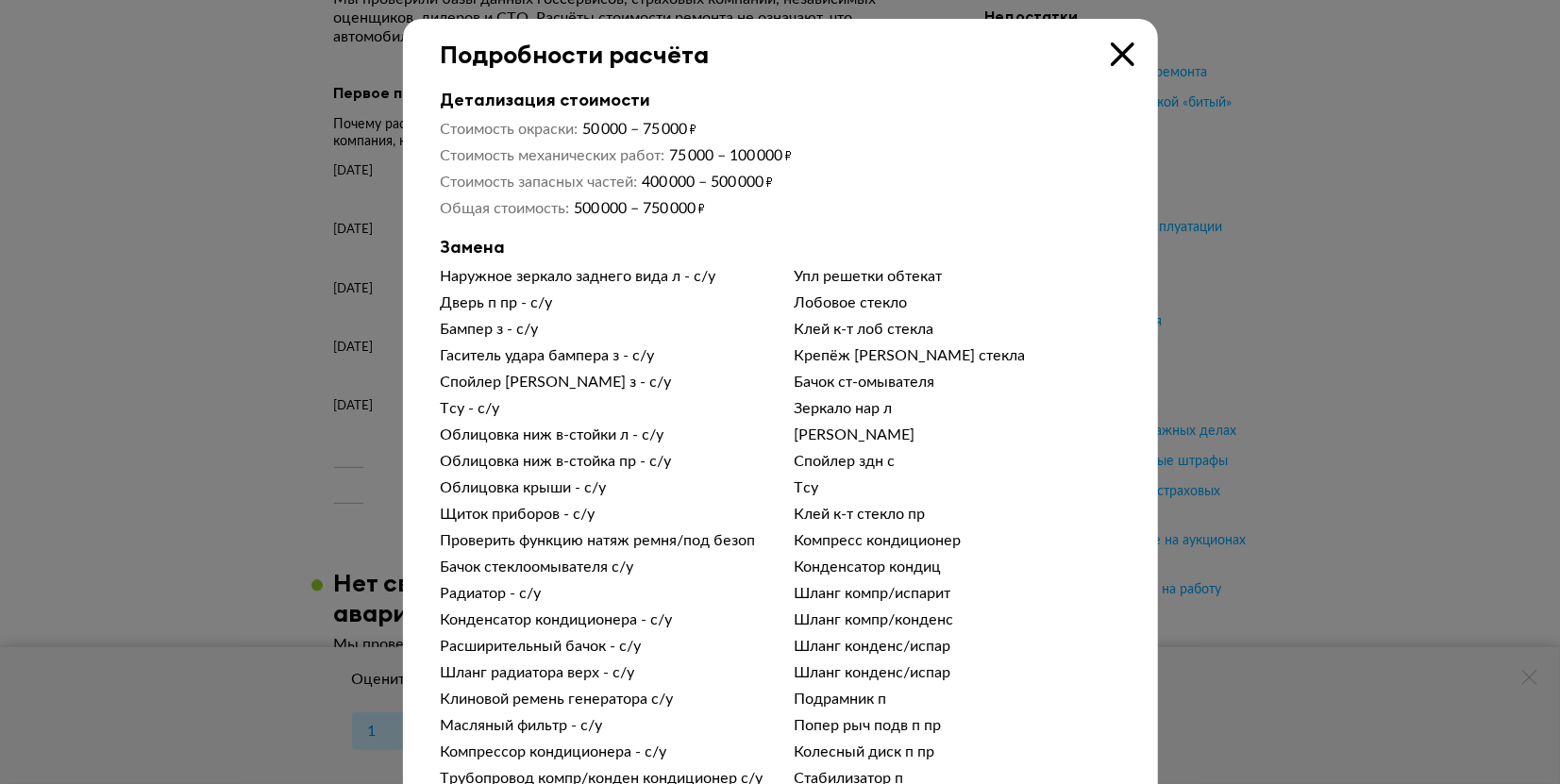 click at bounding box center (780, 392) 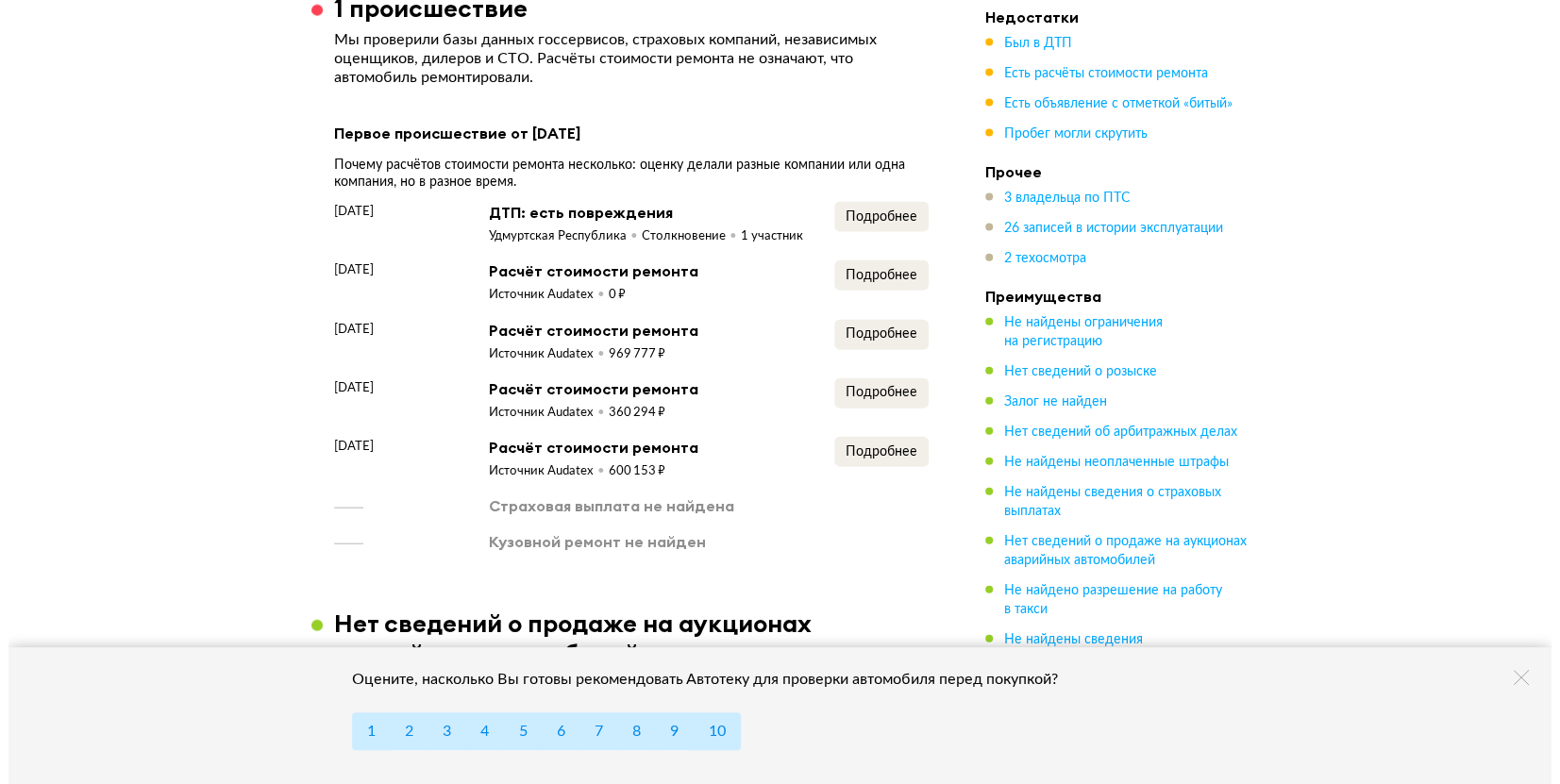 scroll, scrollTop: 2692, scrollLeft: 0, axis: vertical 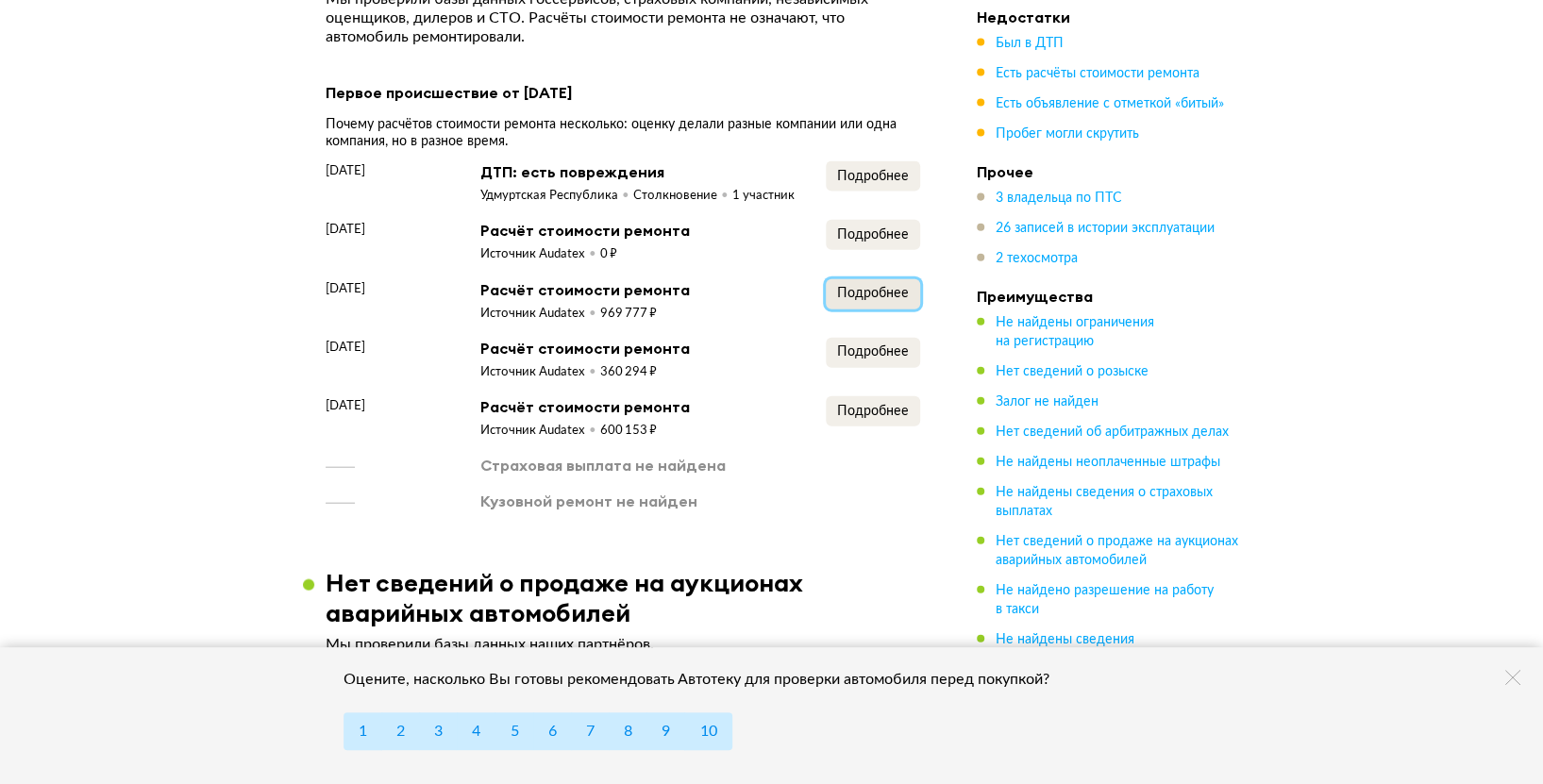 click on "Подробнее" at bounding box center [873, 293] 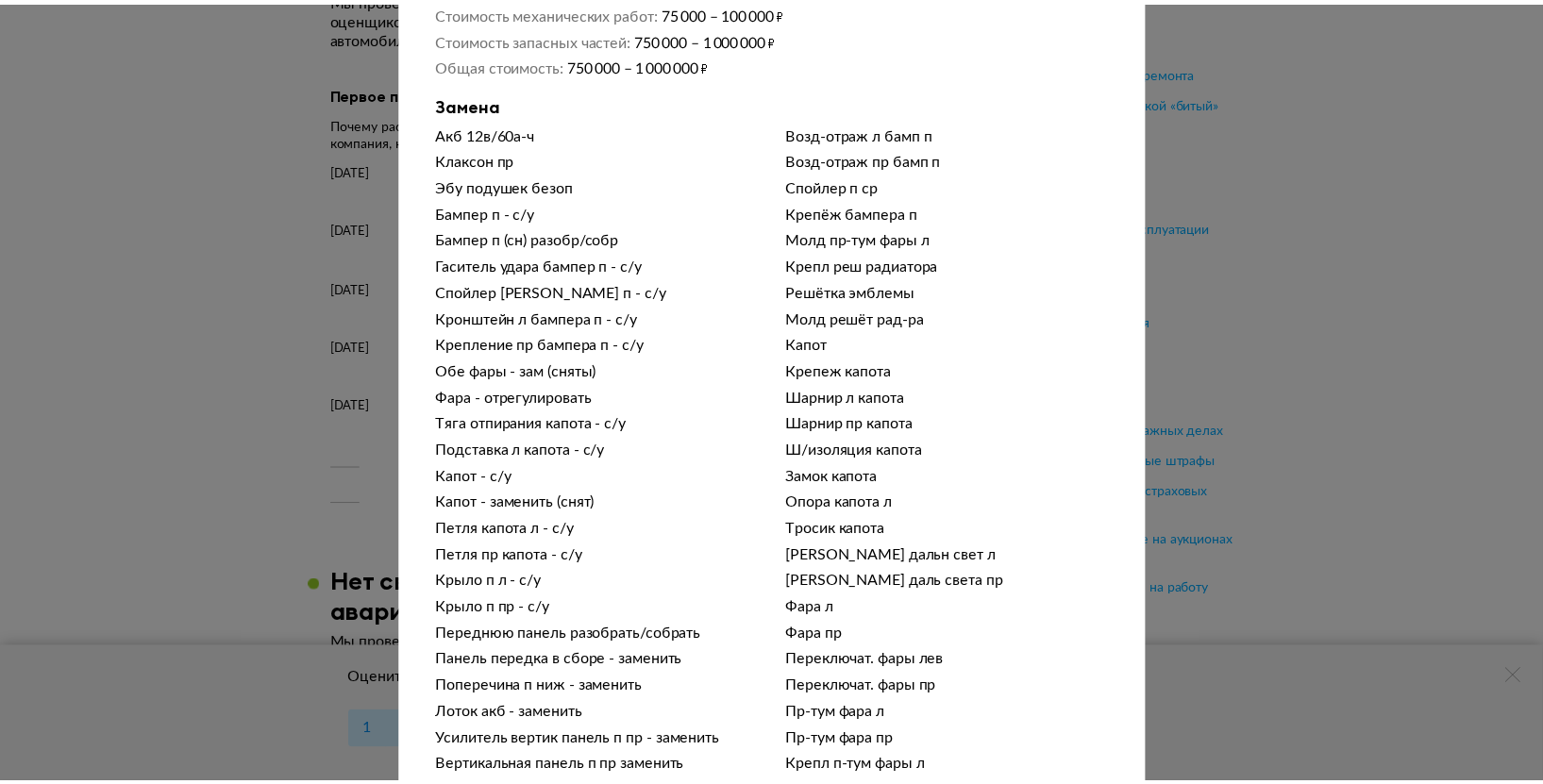scroll, scrollTop: 0, scrollLeft: 0, axis: both 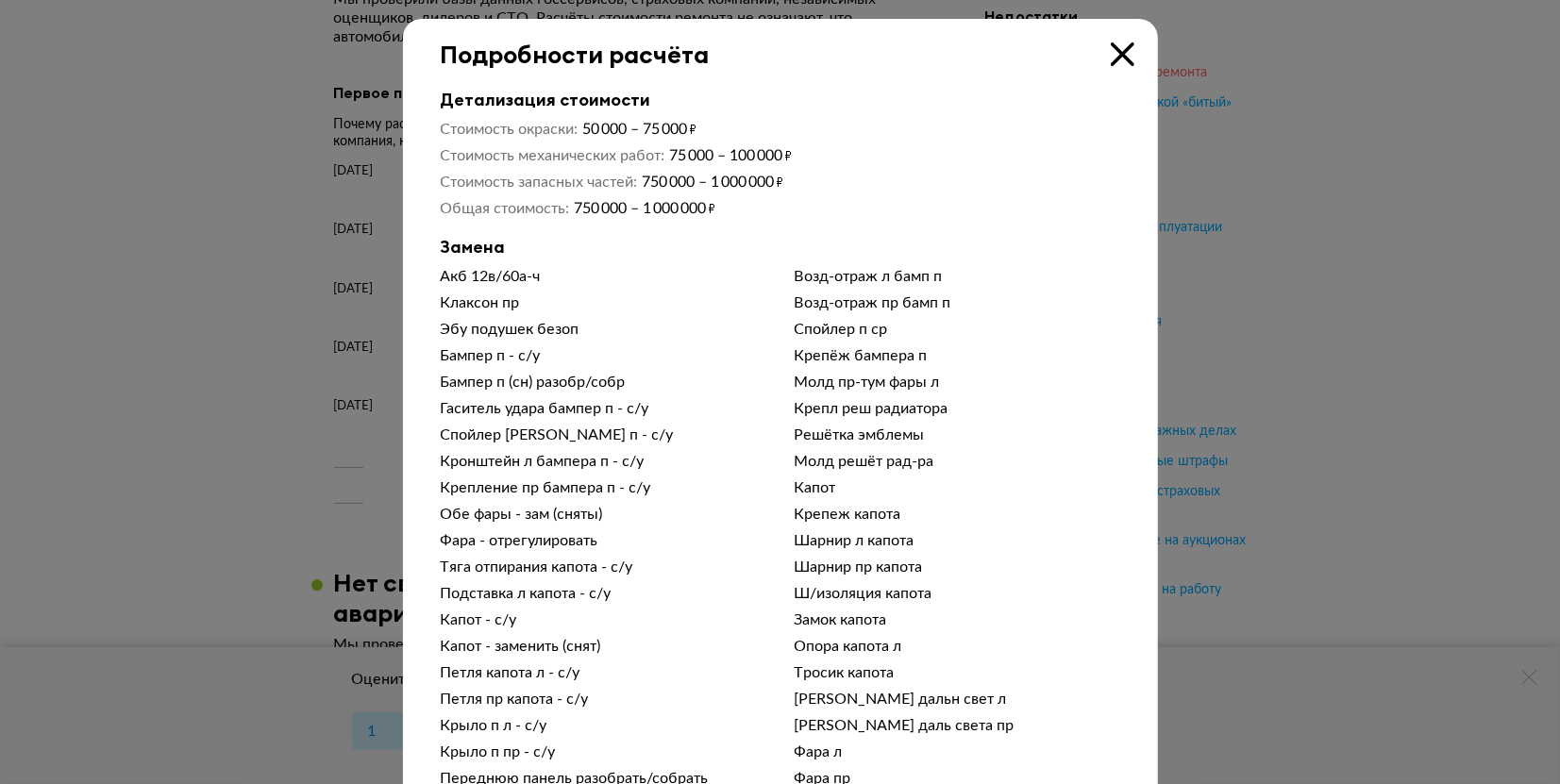click at bounding box center [1122, 54] 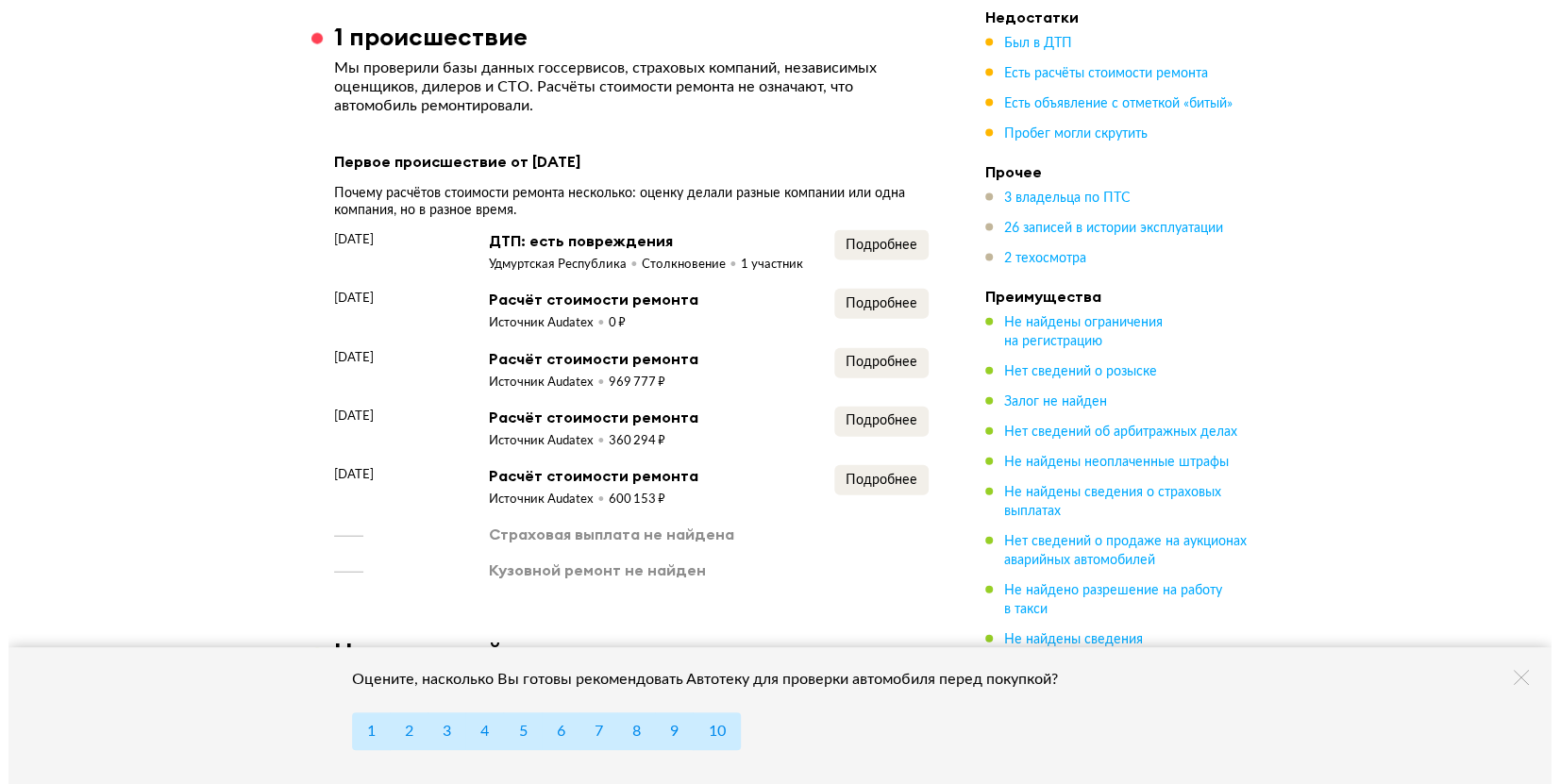 scroll, scrollTop: 2587, scrollLeft: 0, axis: vertical 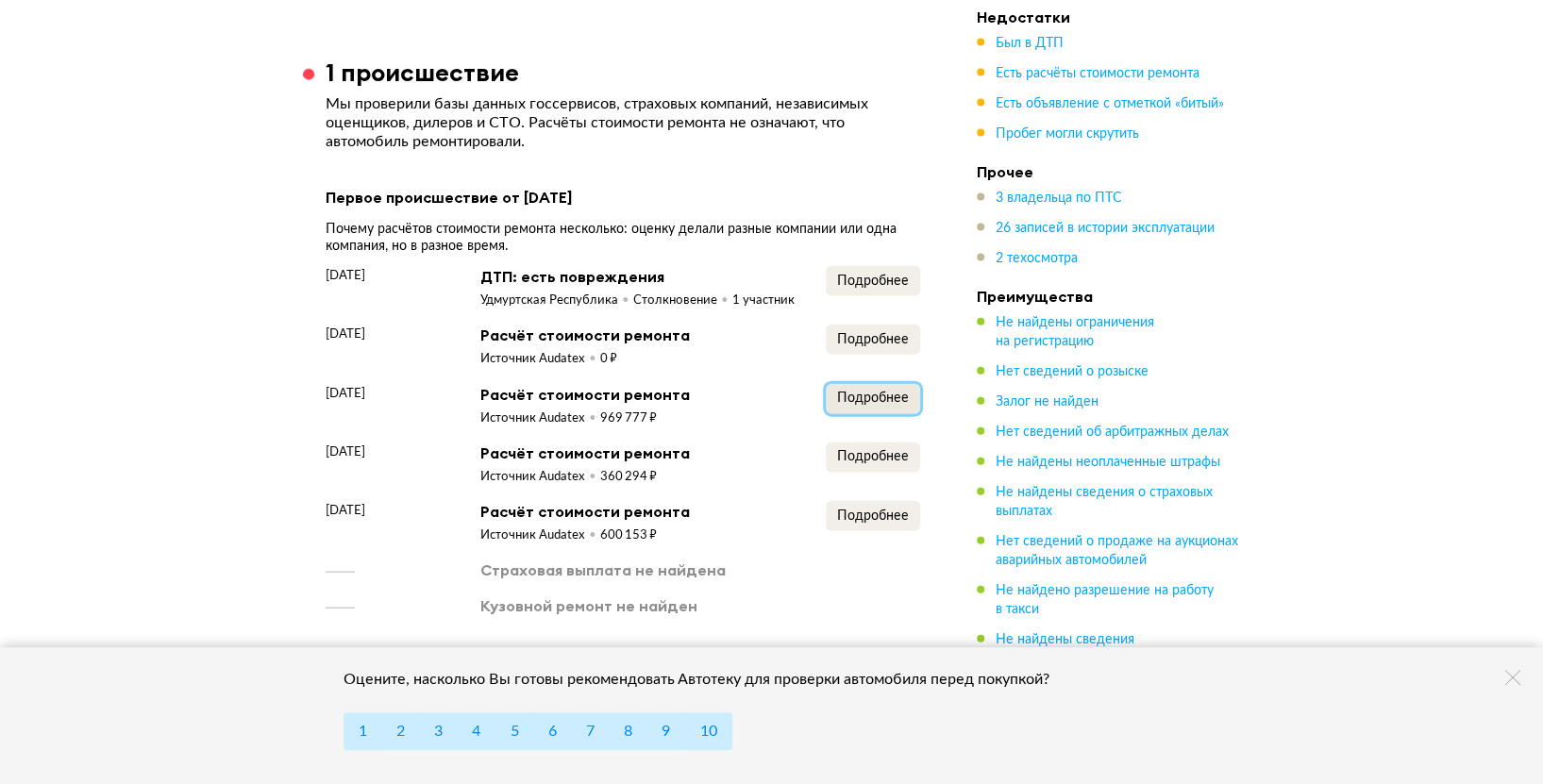 click on "Подробнее" at bounding box center (873, 398) 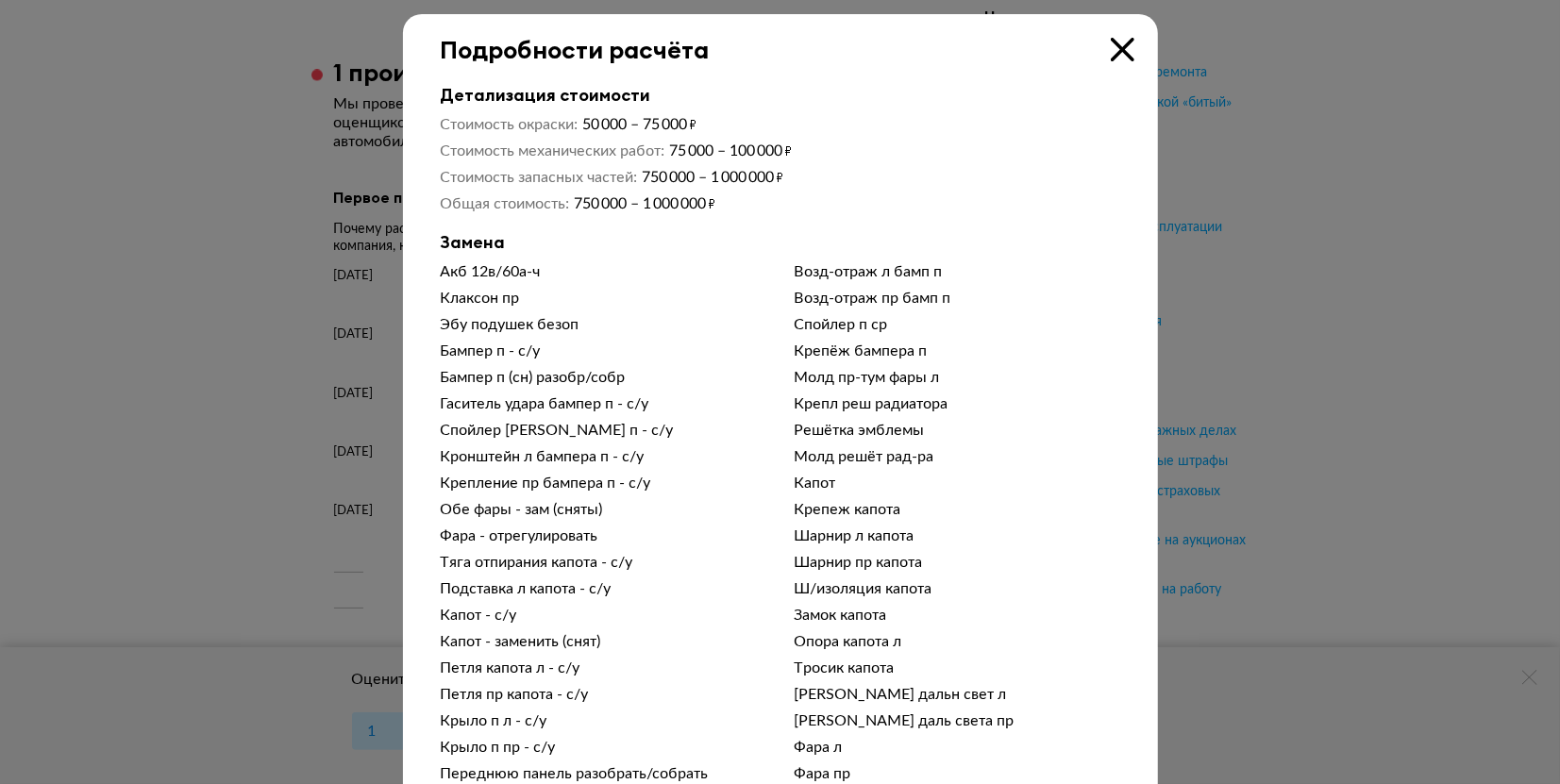 scroll, scrollTop: 0, scrollLeft: 0, axis: both 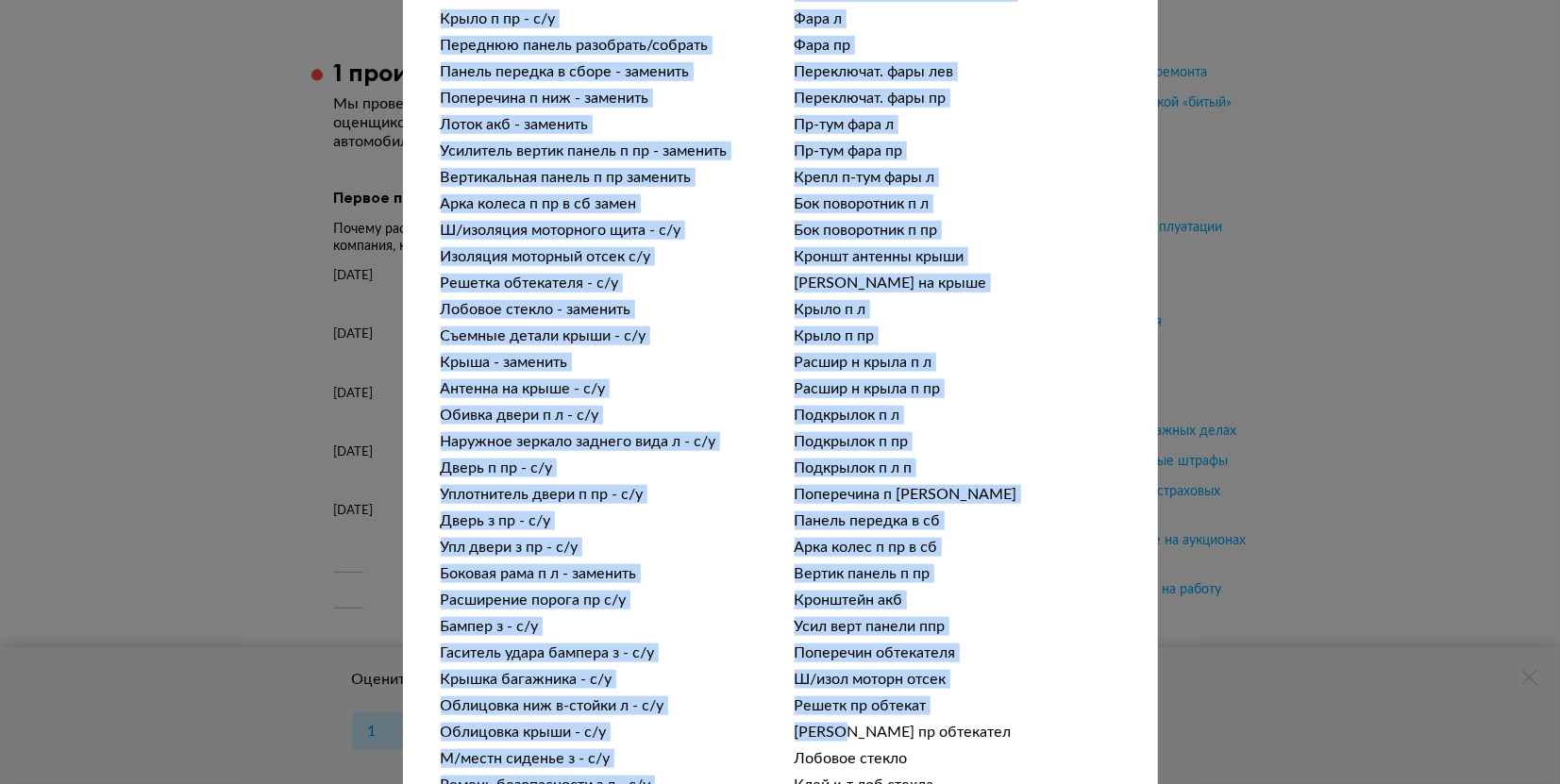 drag, startPoint x: 421, startPoint y: 15, endPoint x: 843, endPoint y: 734, distance: 833.6936 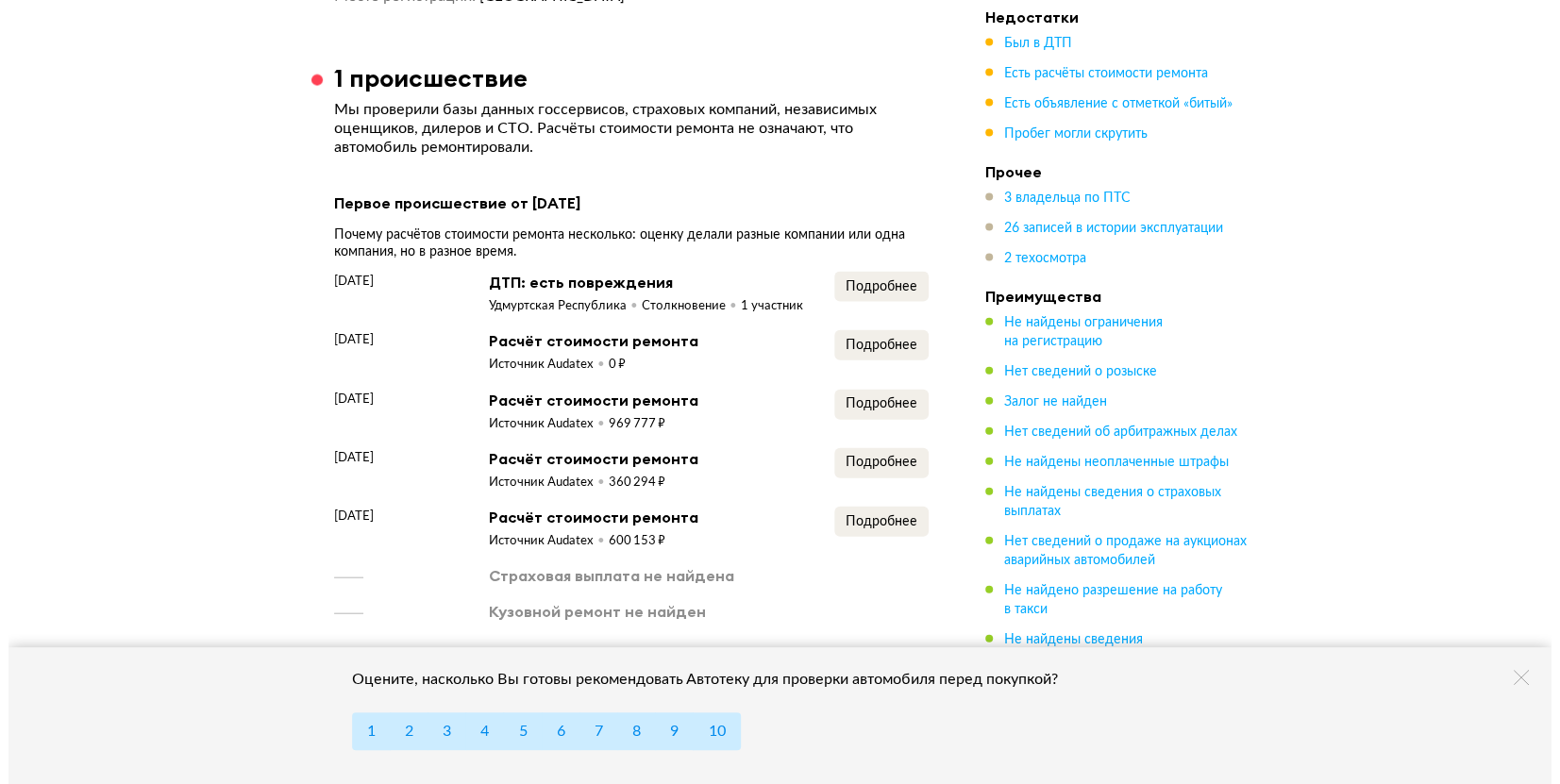 scroll, scrollTop: 2587, scrollLeft: 0, axis: vertical 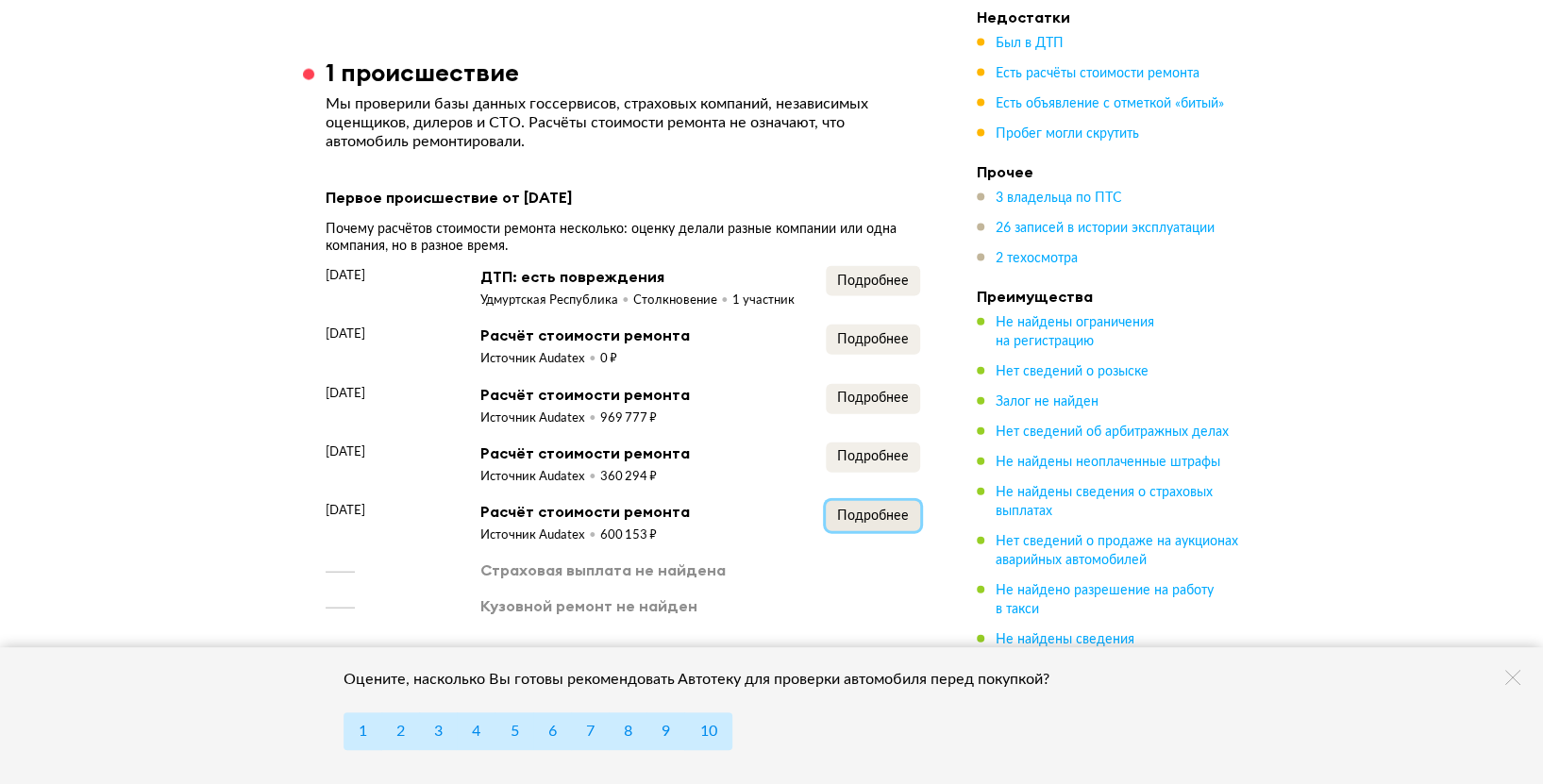 click on "Подробнее" at bounding box center [873, 516] 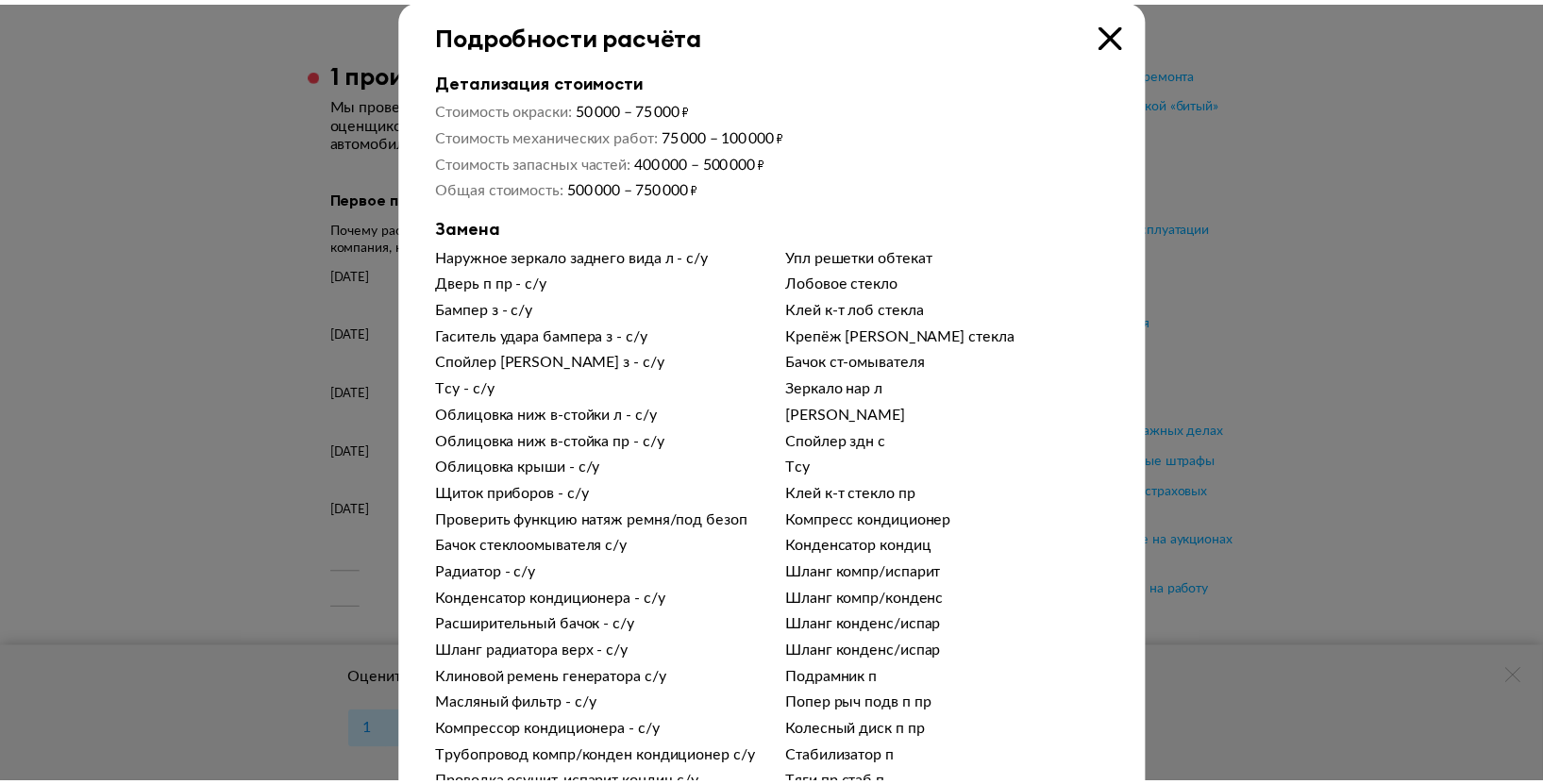 scroll, scrollTop: 0, scrollLeft: 0, axis: both 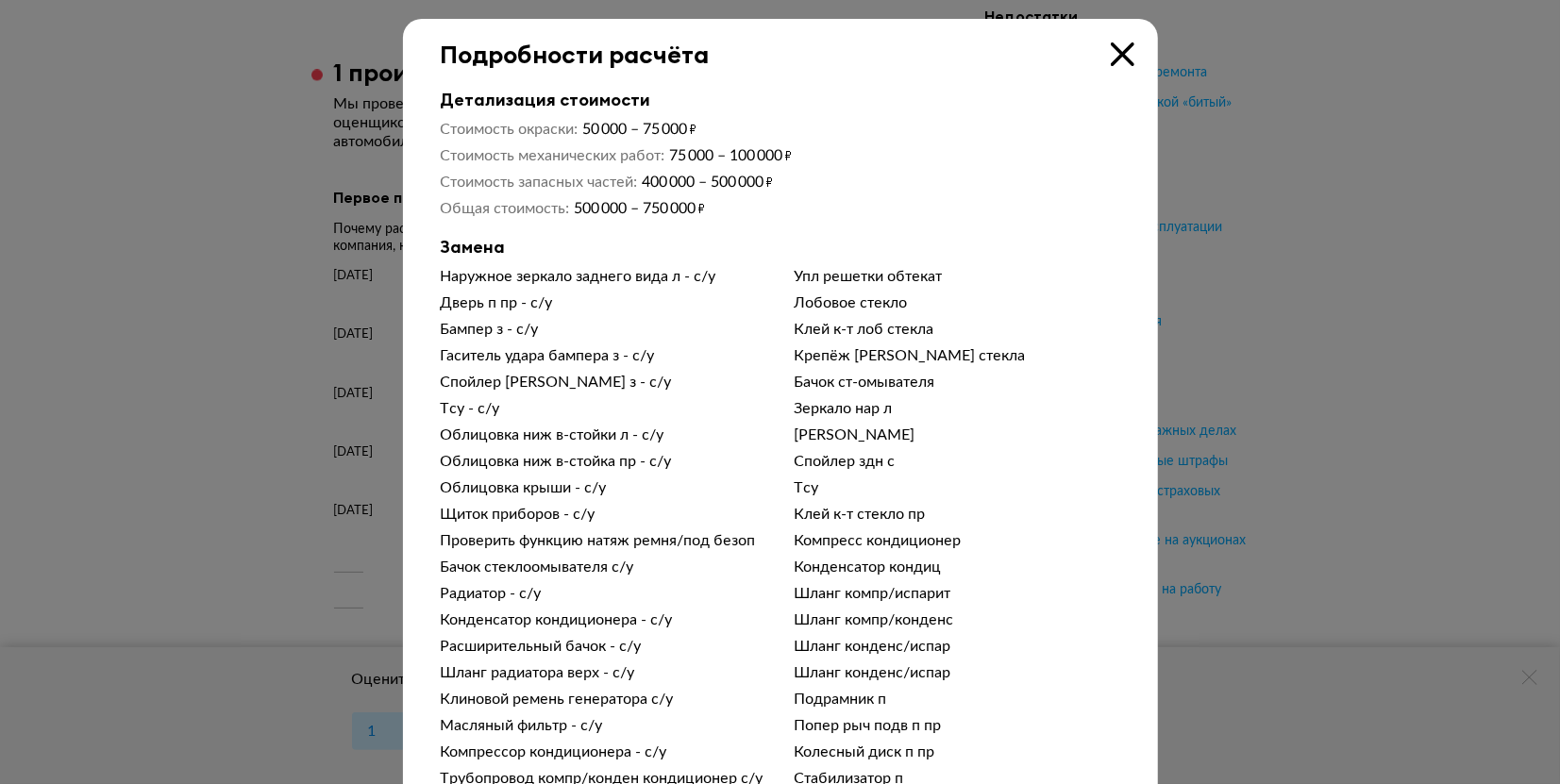 click at bounding box center (1122, 54) 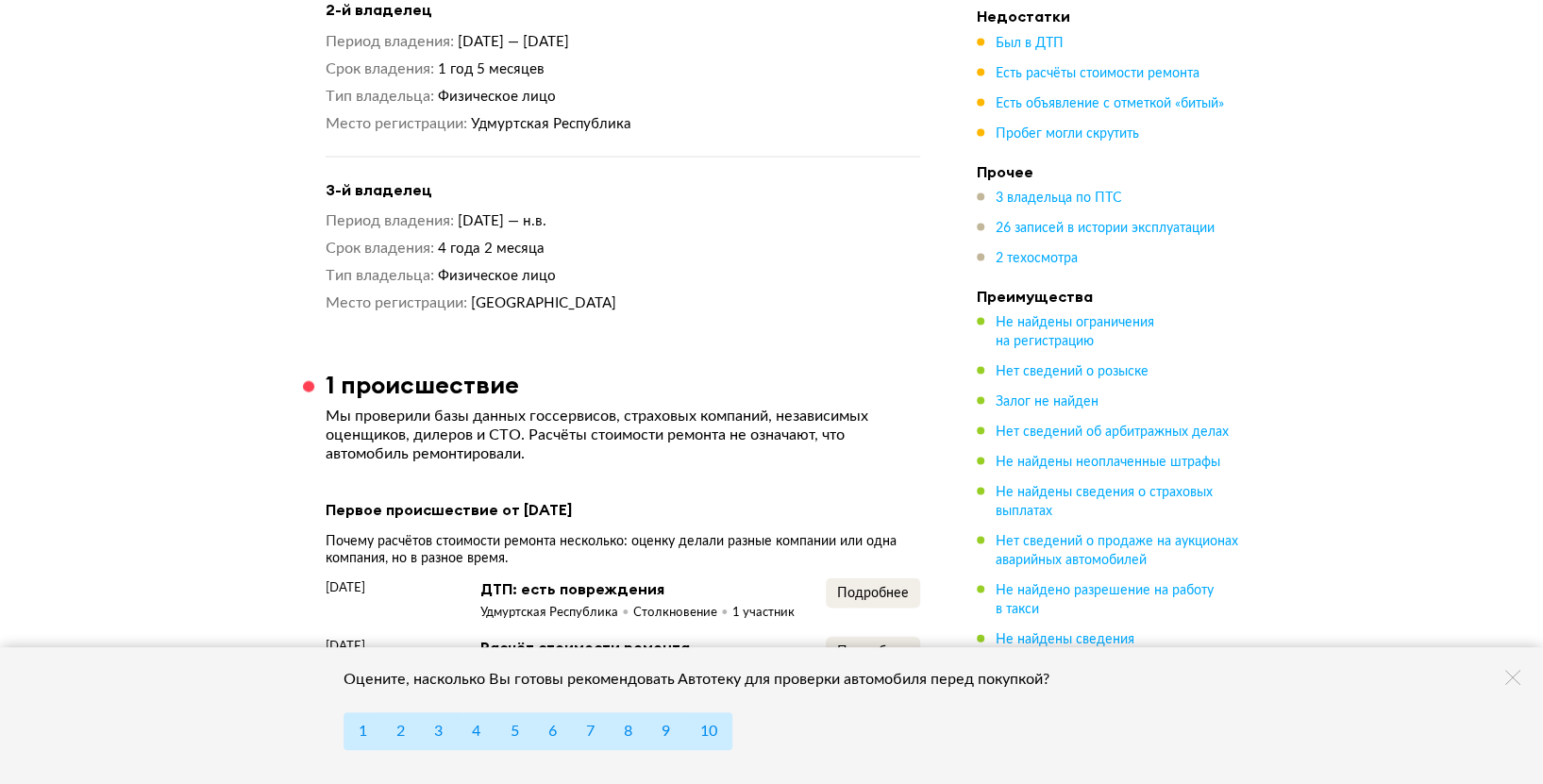 scroll, scrollTop: 2272, scrollLeft: 0, axis: vertical 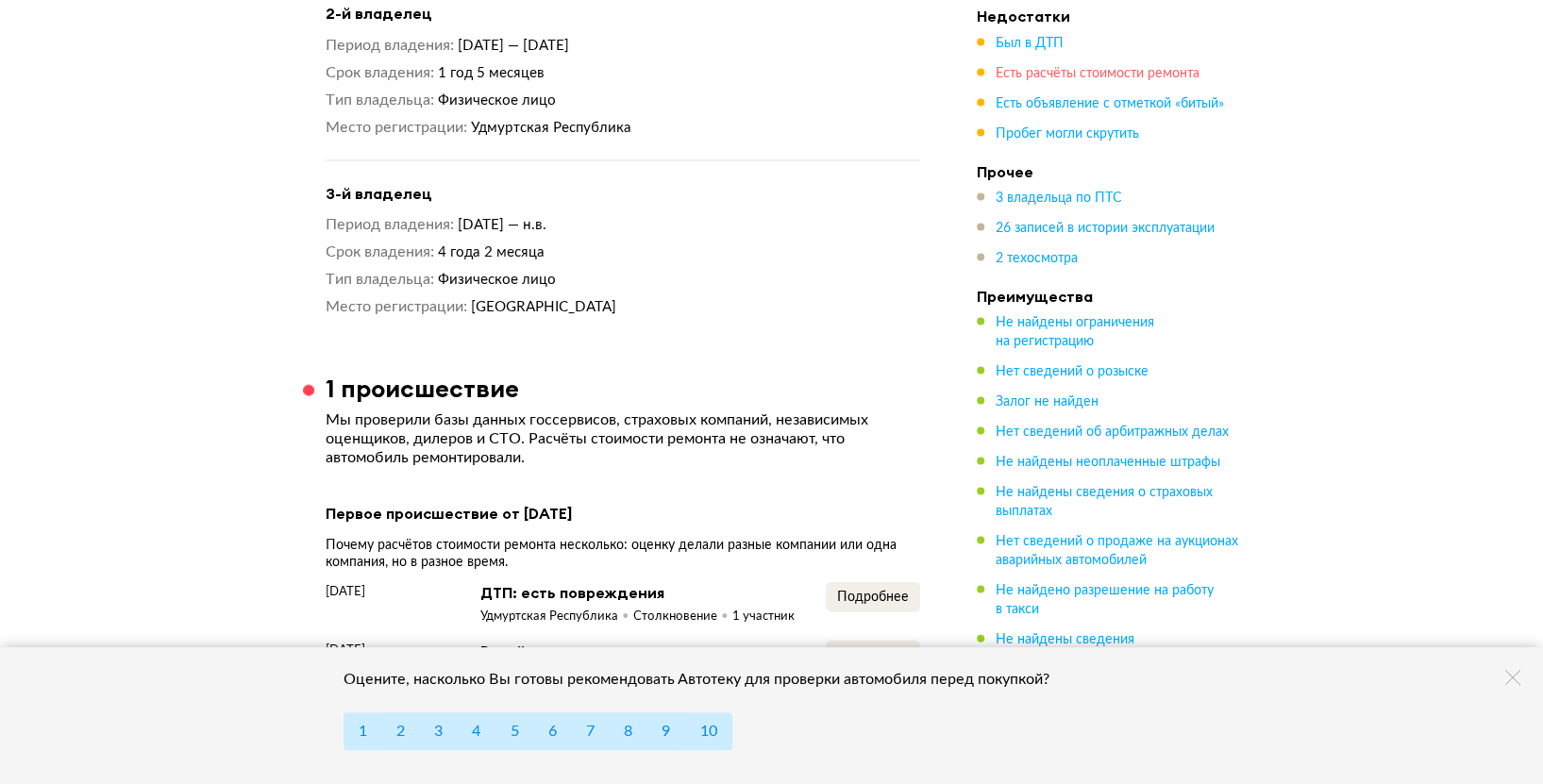 click on "Есть расчёты стоимости ремонта" at bounding box center [1098, 74] 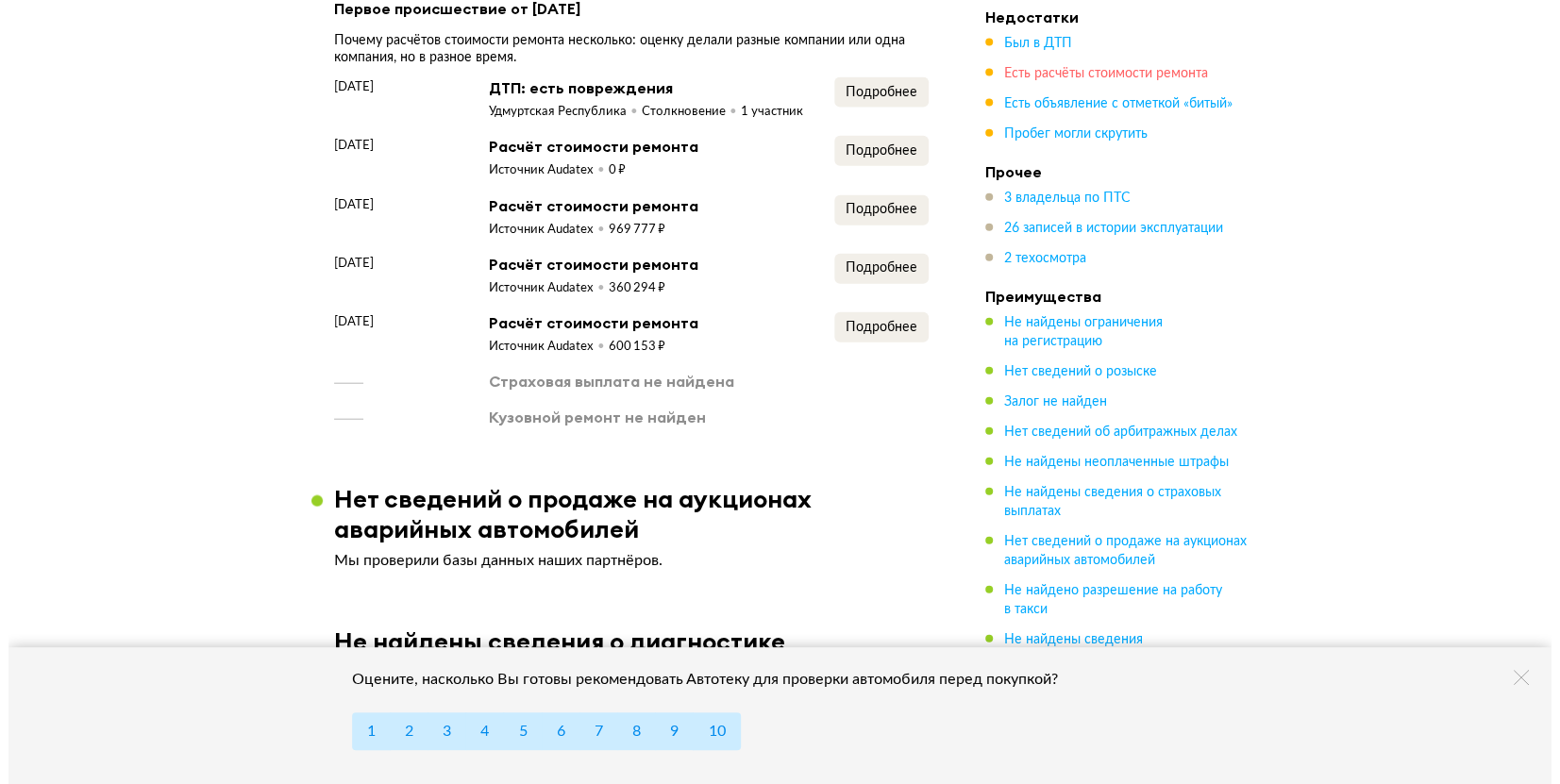 scroll, scrollTop: 2806, scrollLeft: 0, axis: vertical 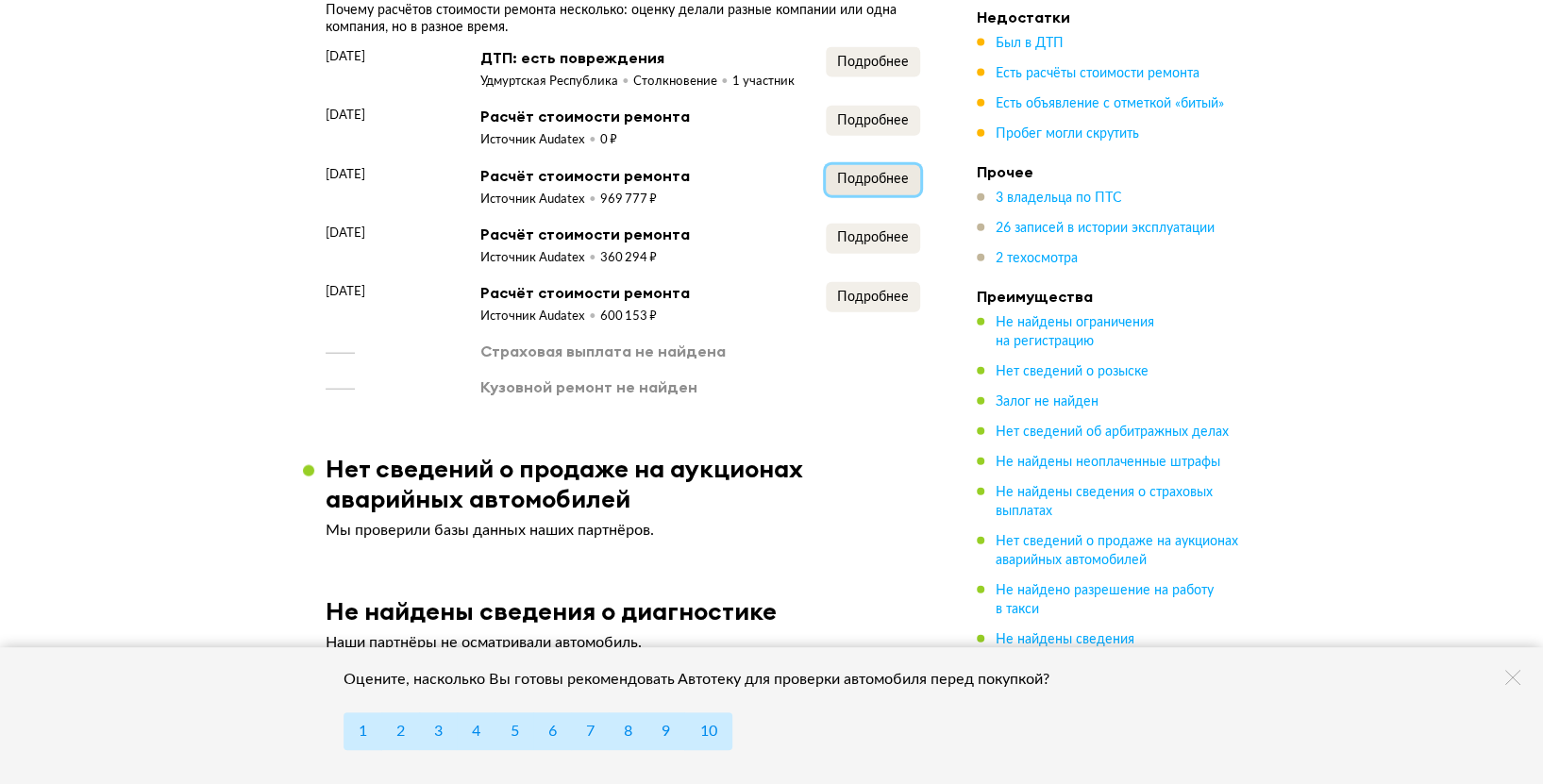 click on "Подробнее" at bounding box center [873, 179] 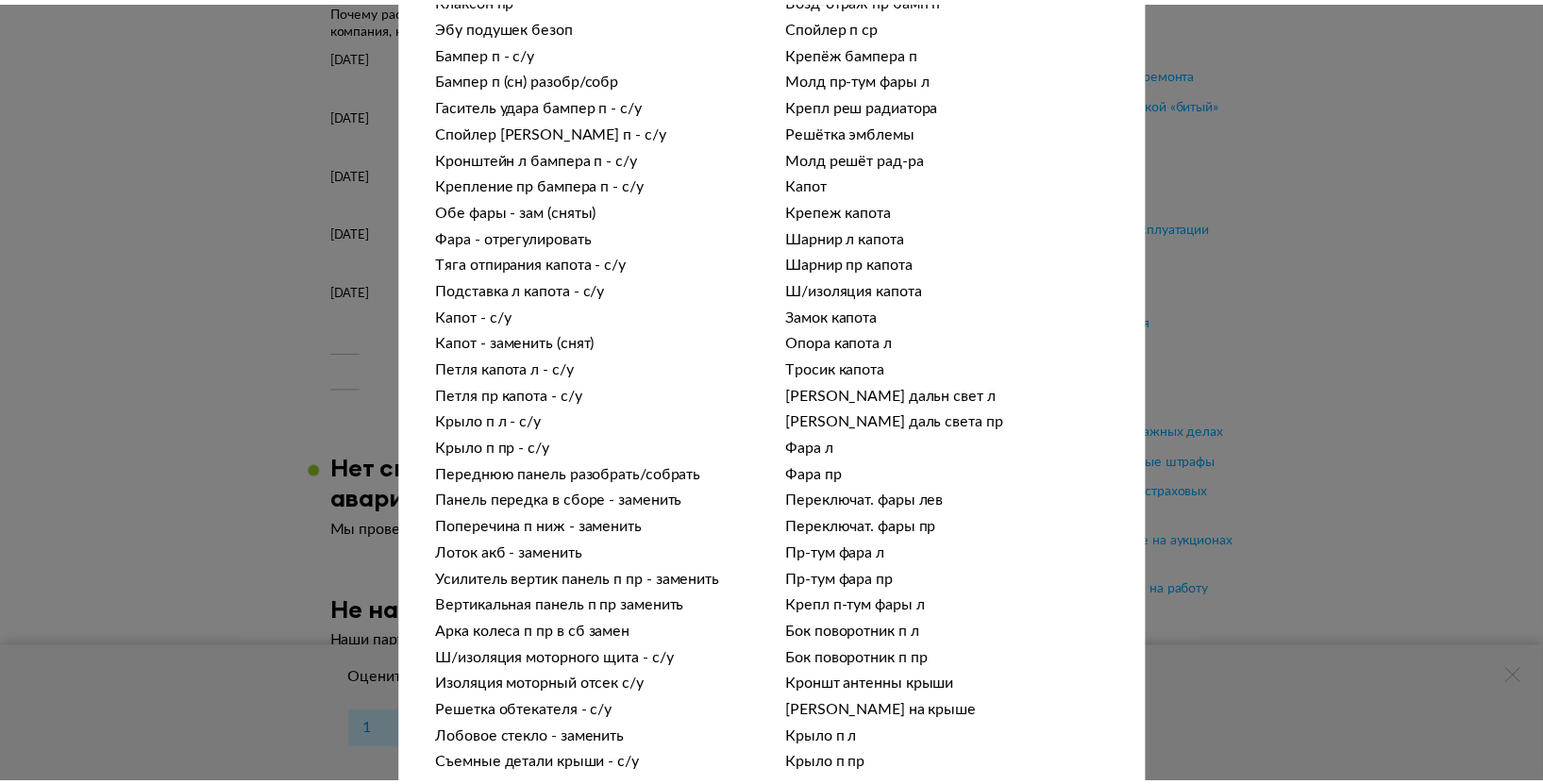 scroll, scrollTop: 0, scrollLeft: 0, axis: both 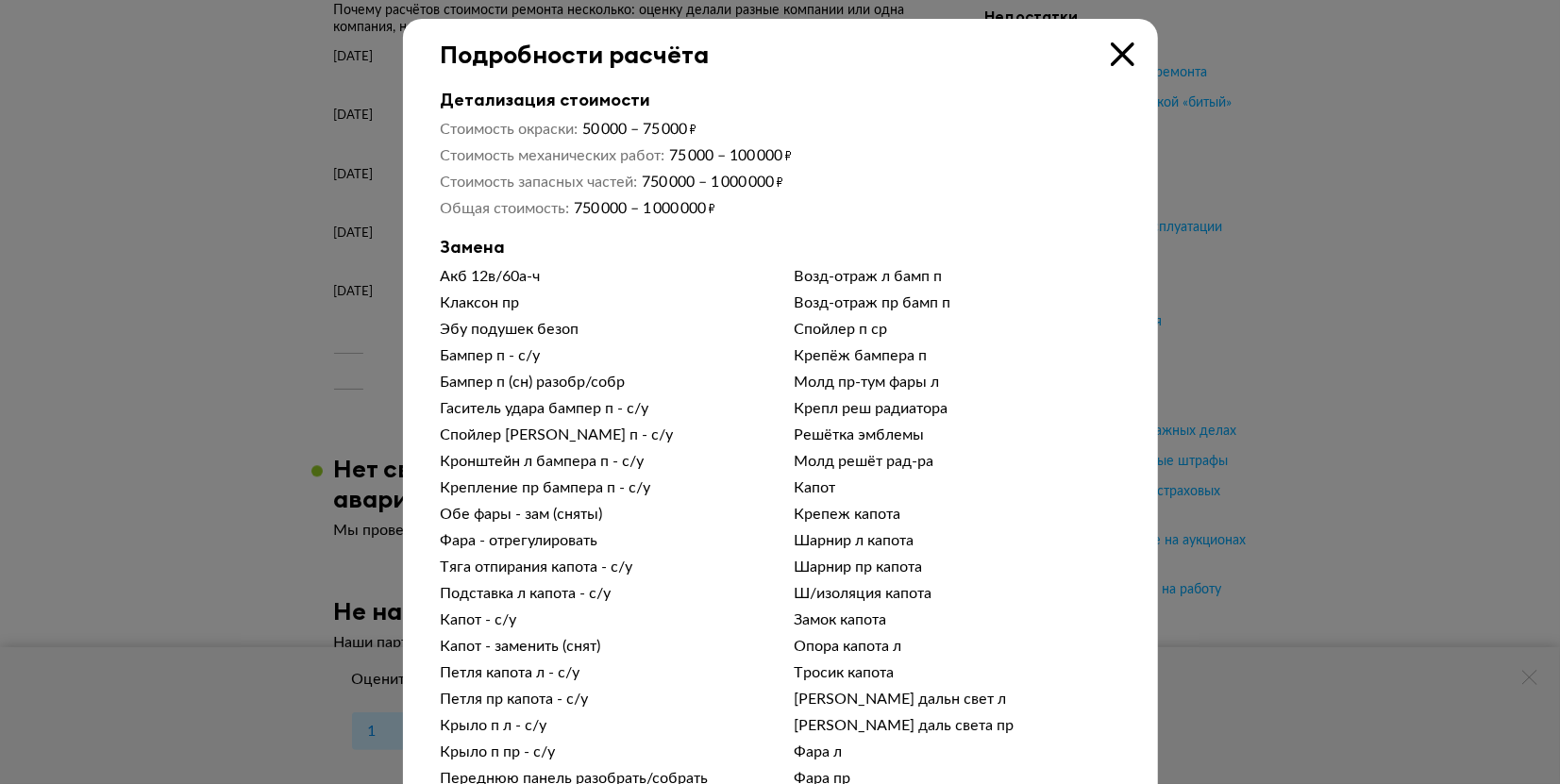 click at bounding box center (1122, 54) 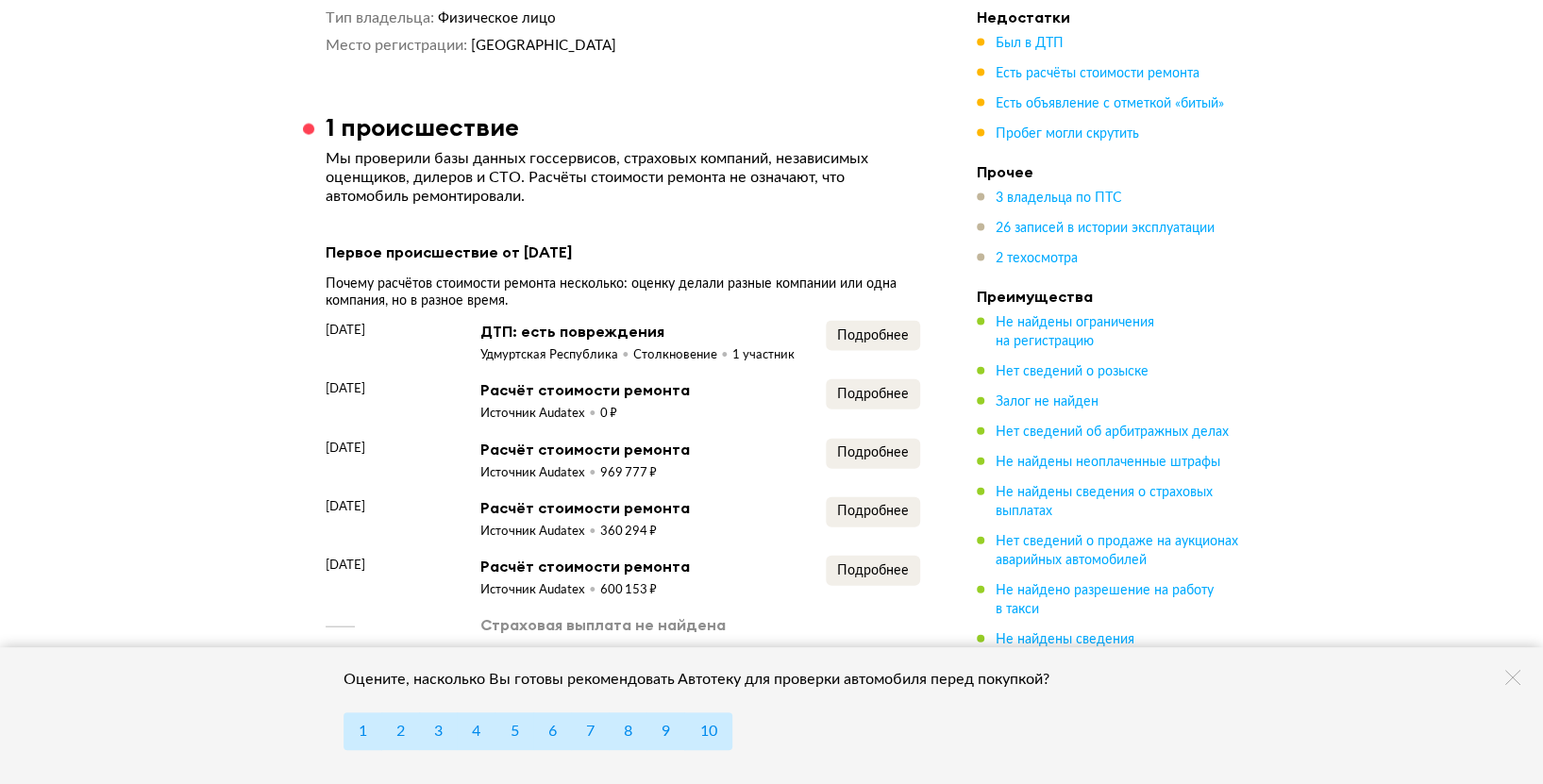 scroll, scrollTop: 2491, scrollLeft: 0, axis: vertical 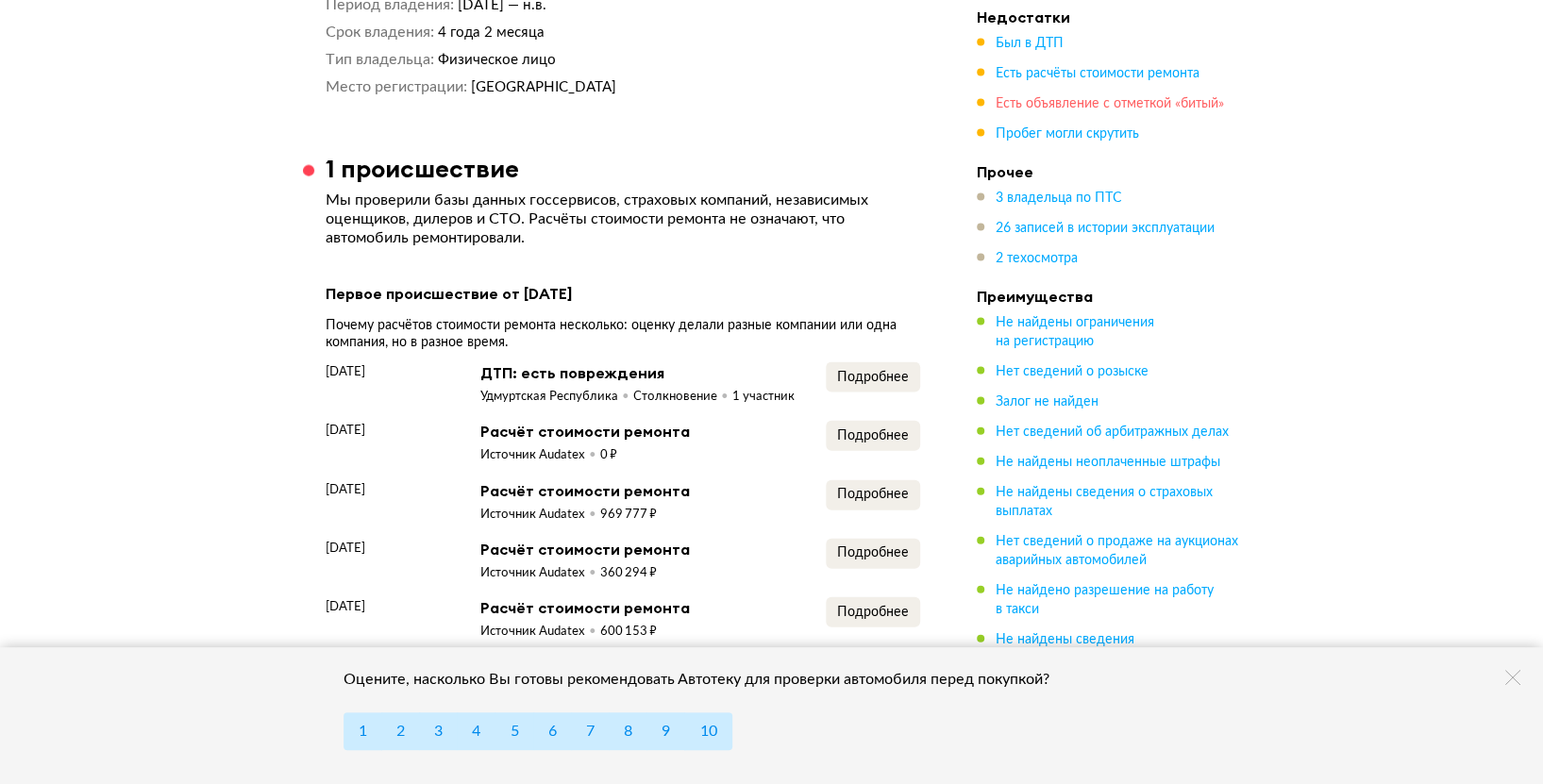 click on "Есть объявление с отметкой «битый»" at bounding box center [1110, 104] 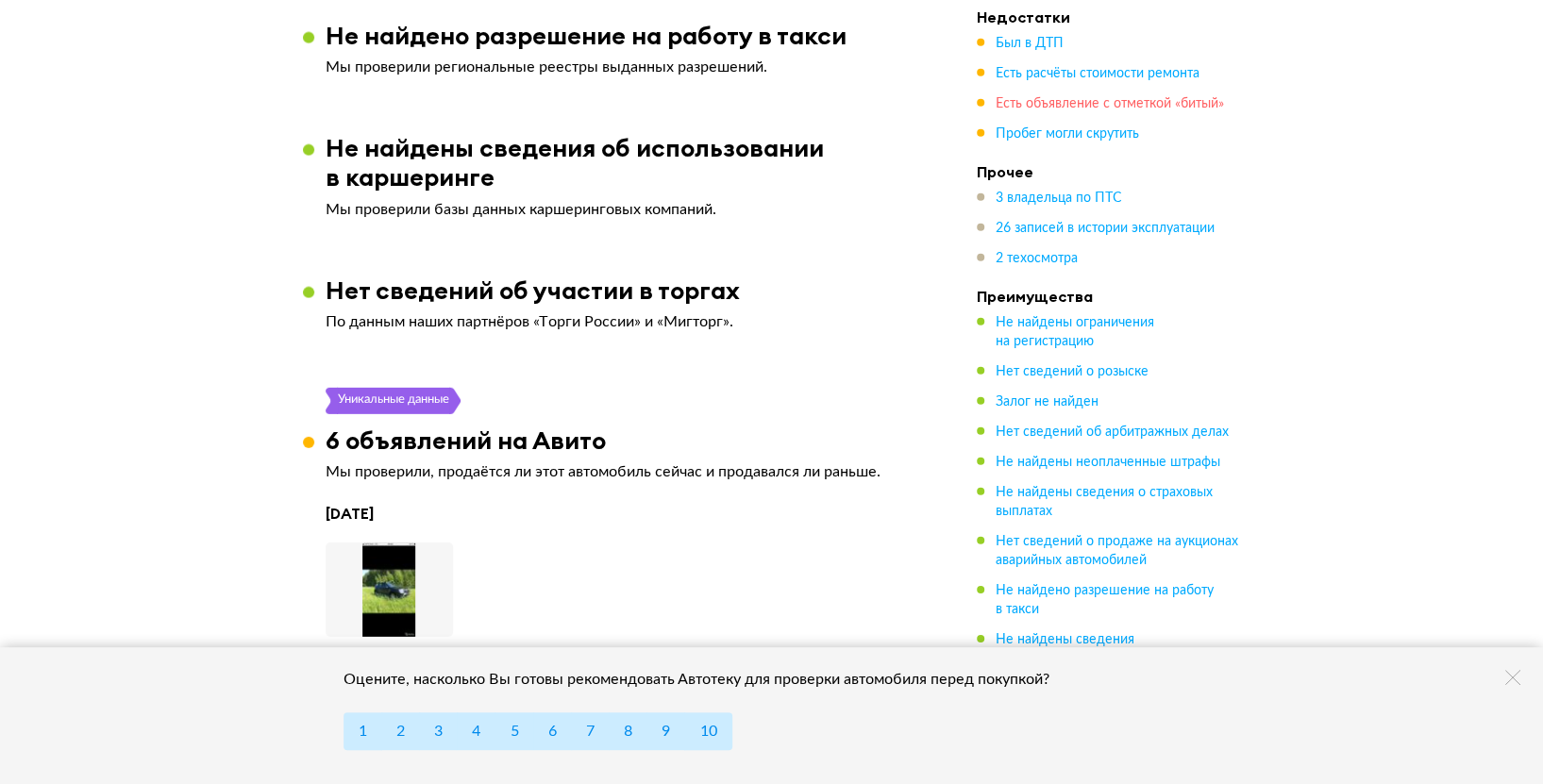 scroll, scrollTop: 3782, scrollLeft: 0, axis: vertical 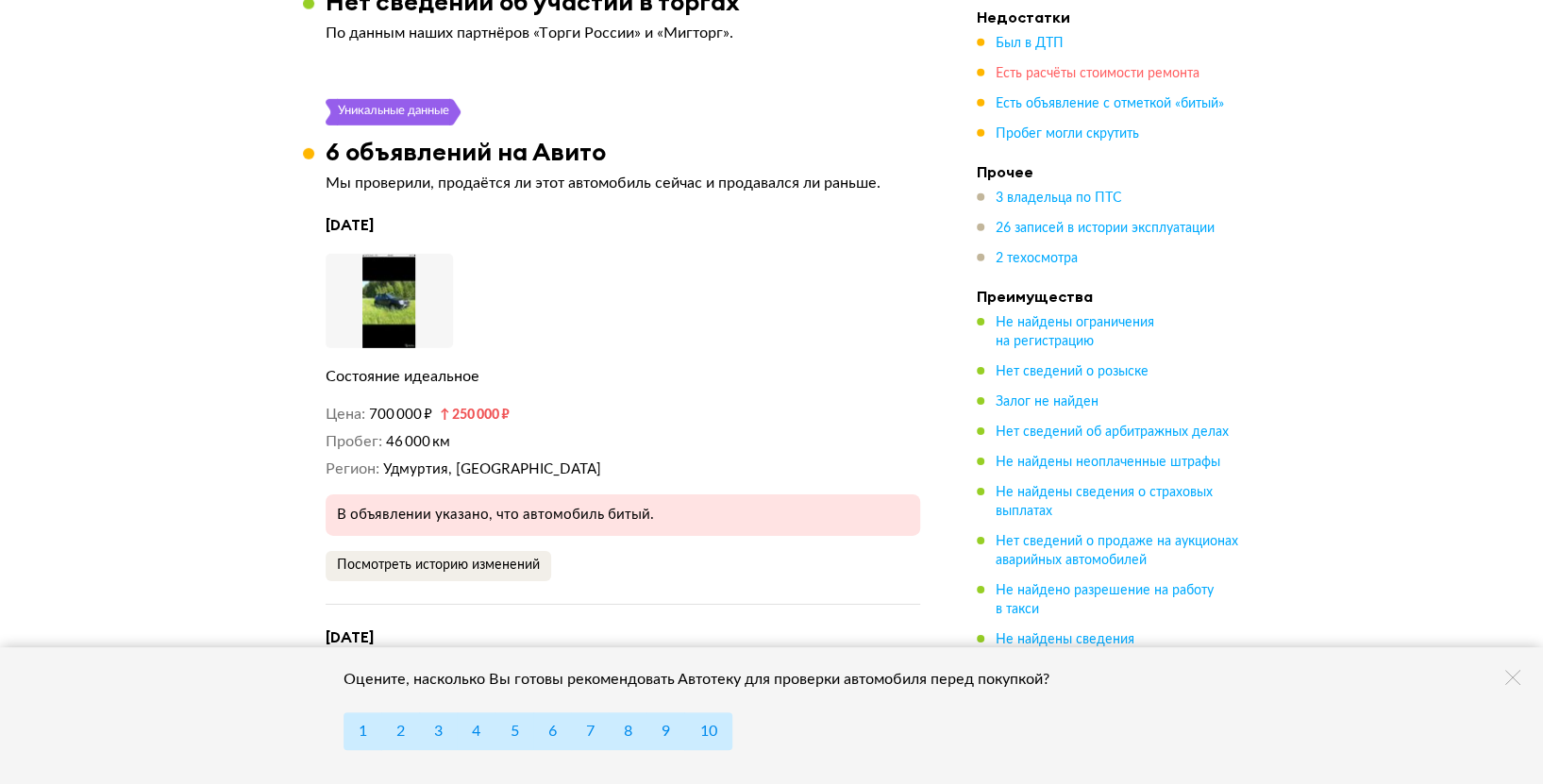 click on "Есть расчёты стоимости ремонта" at bounding box center [1098, 74] 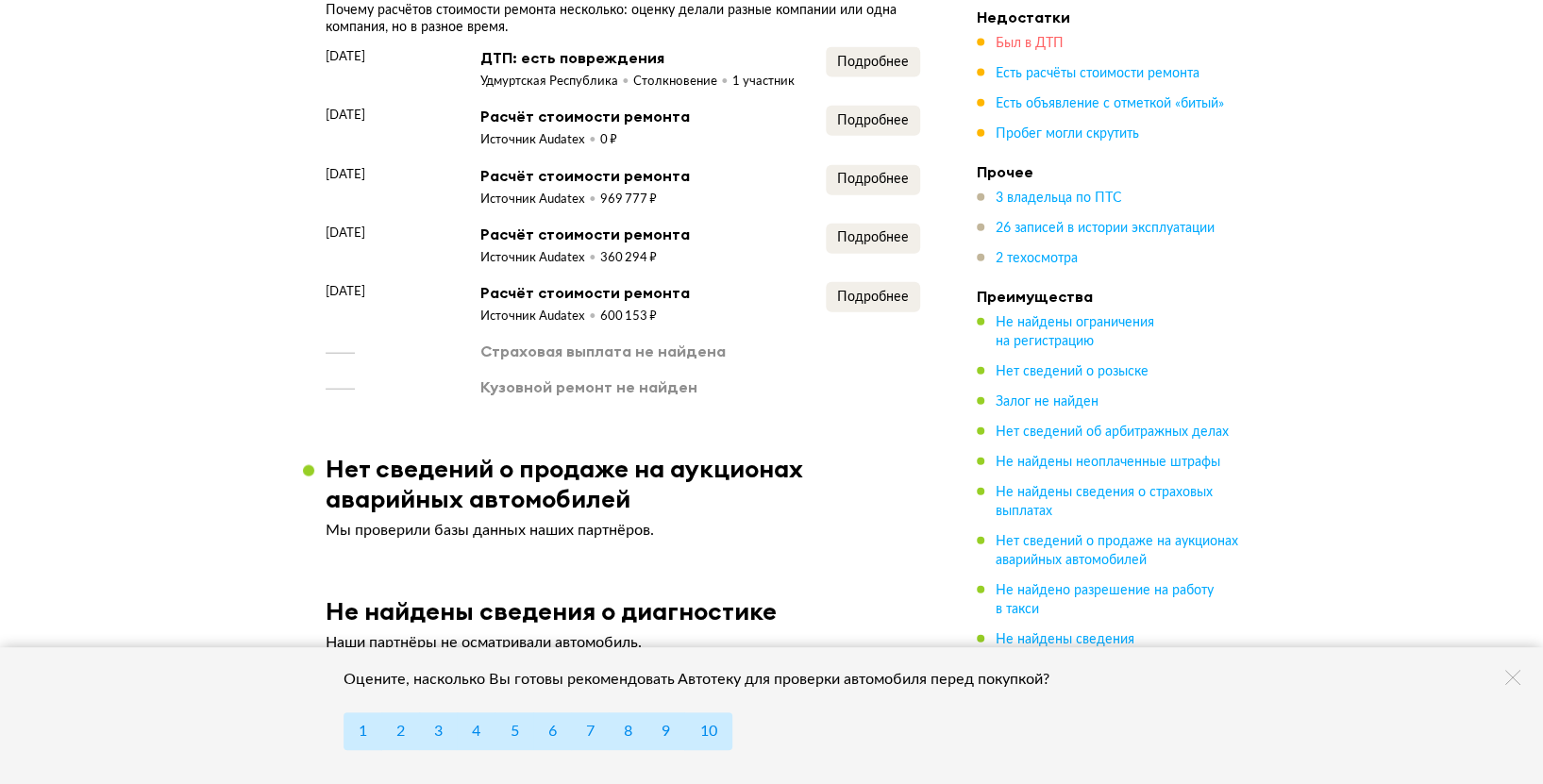 click on "Был в ДТП" at bounding box center (1030, 43) 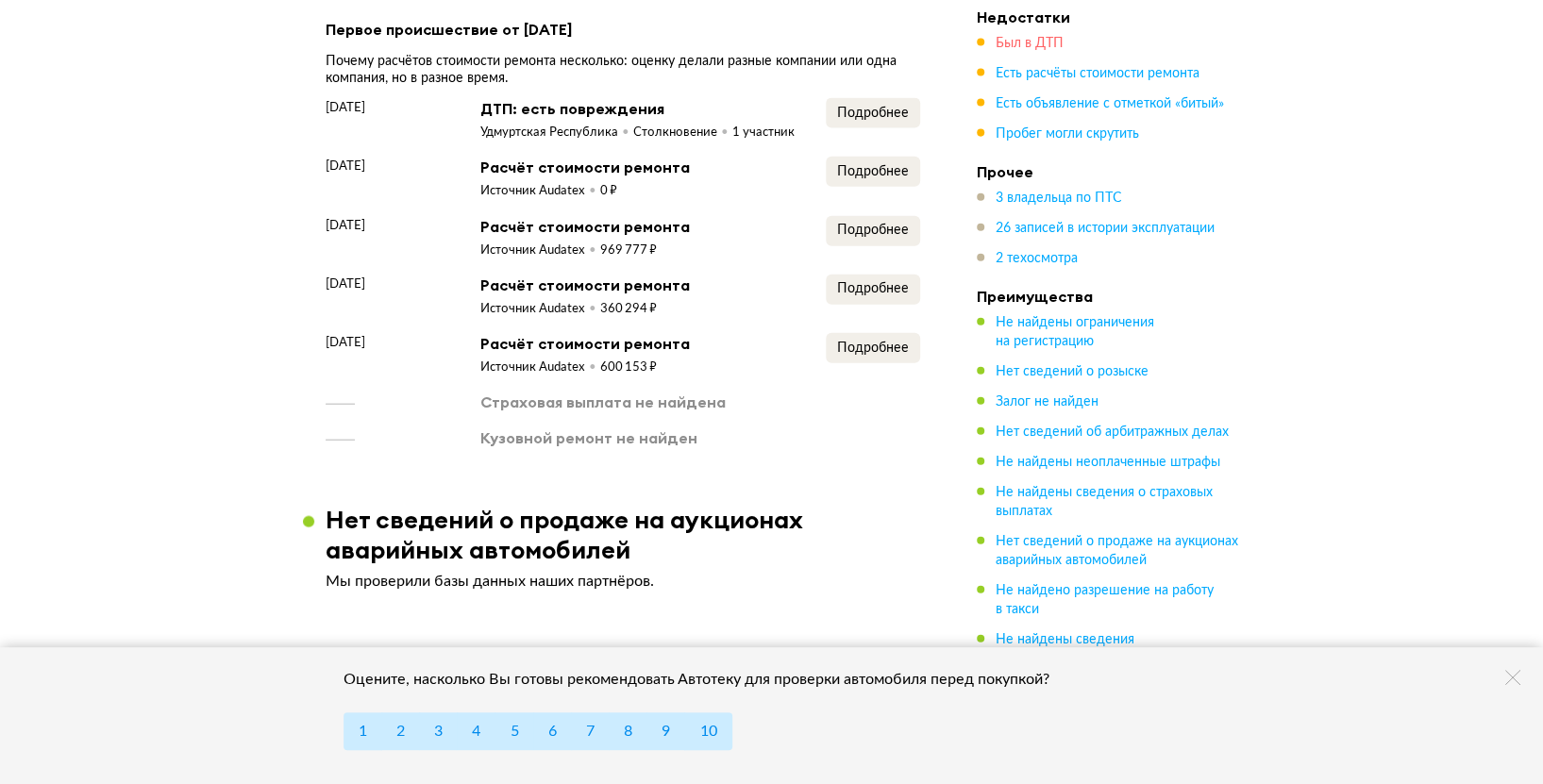 scroll, scrollTop: 2745, scrollLeft: 0, axis: vertical 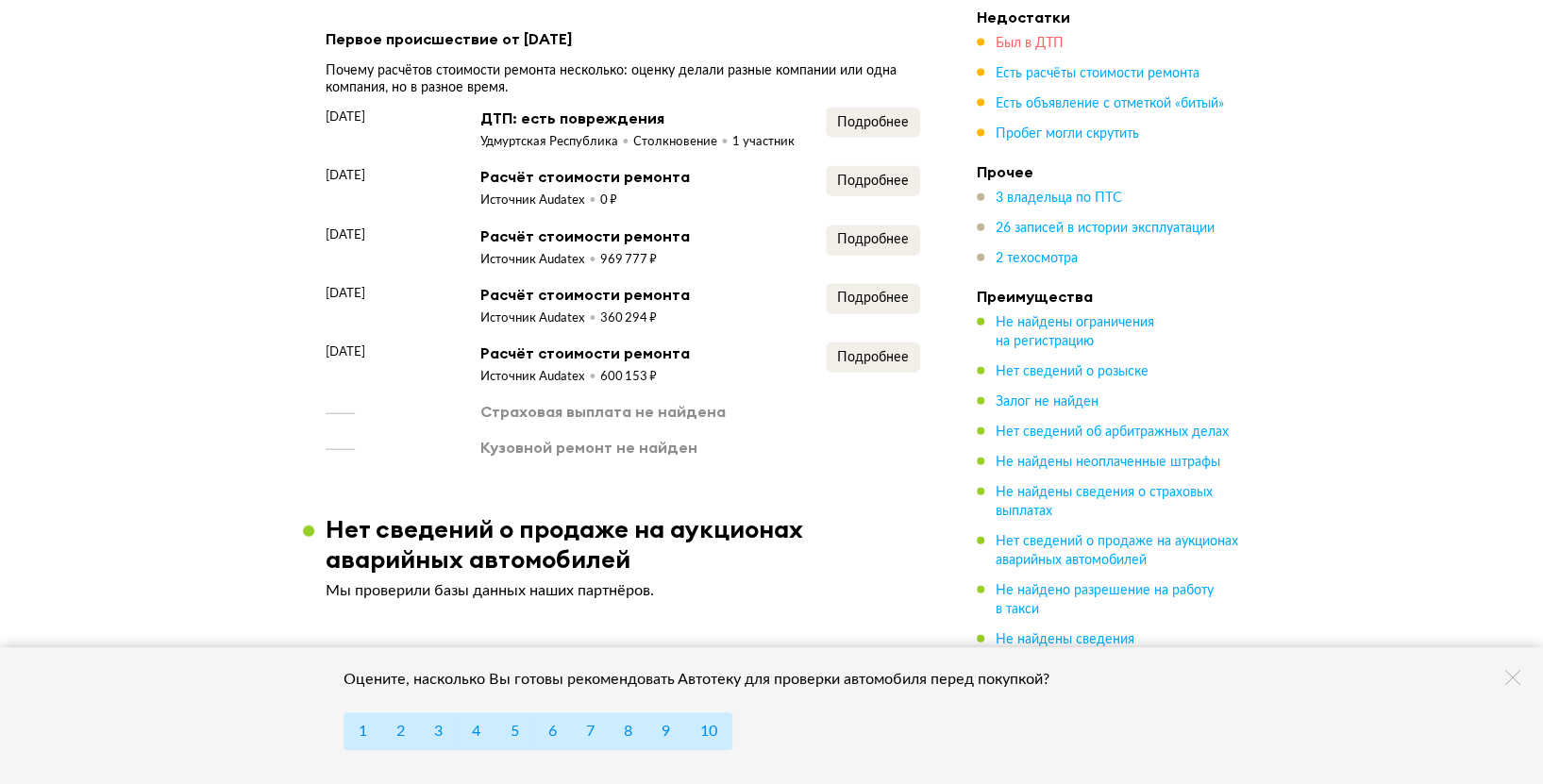 click on "Был в ДТП" at bounding box center [1030, 43] 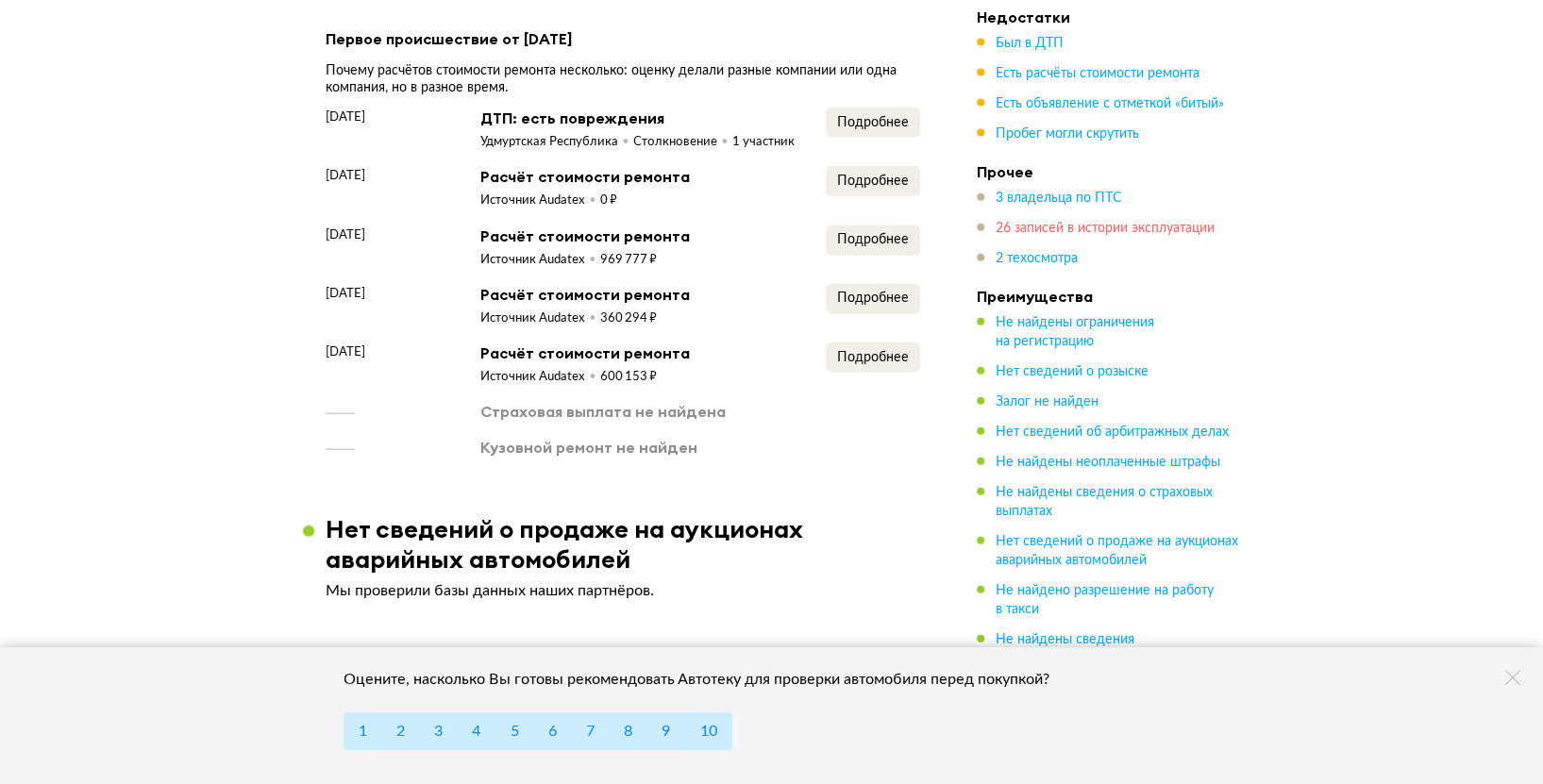 click on "26 записей в истории эксплуатации" at bounding box center (1105, 228) 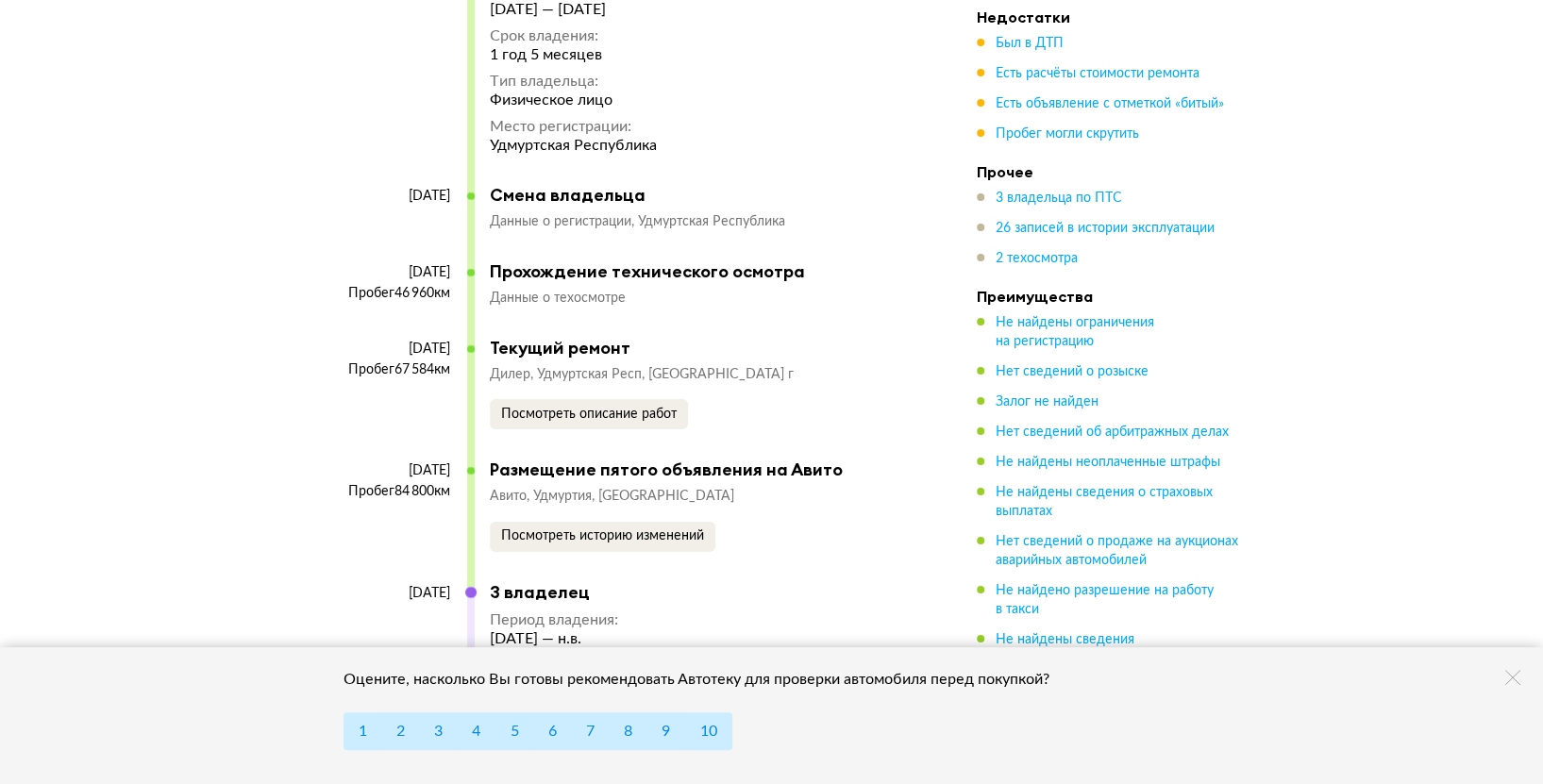 scroll, scrollTop: 8796, scrollLeft: 0, axis: vertical 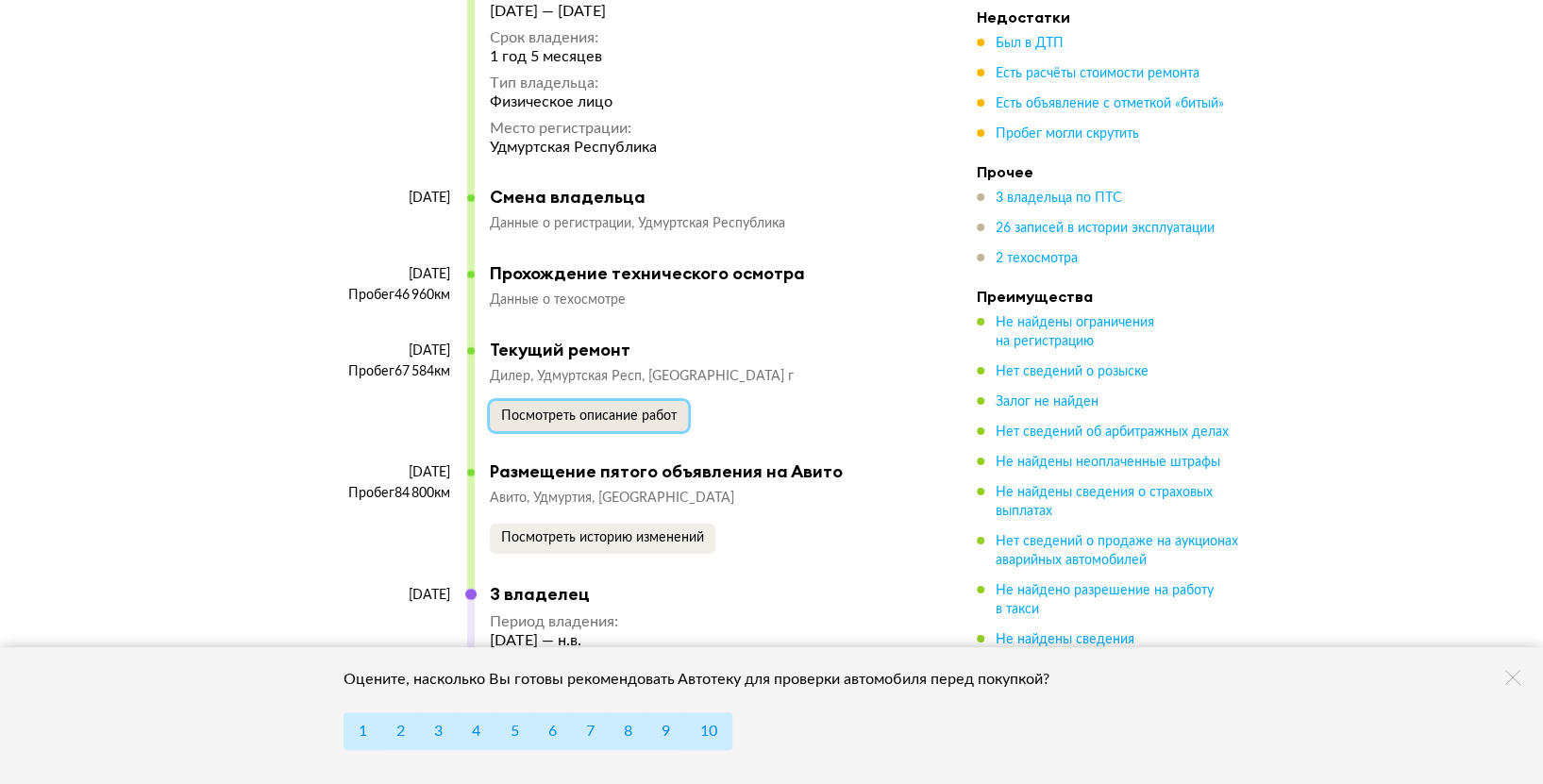 click on "Посмотреть описание работ" at bounding box center [589, 416] 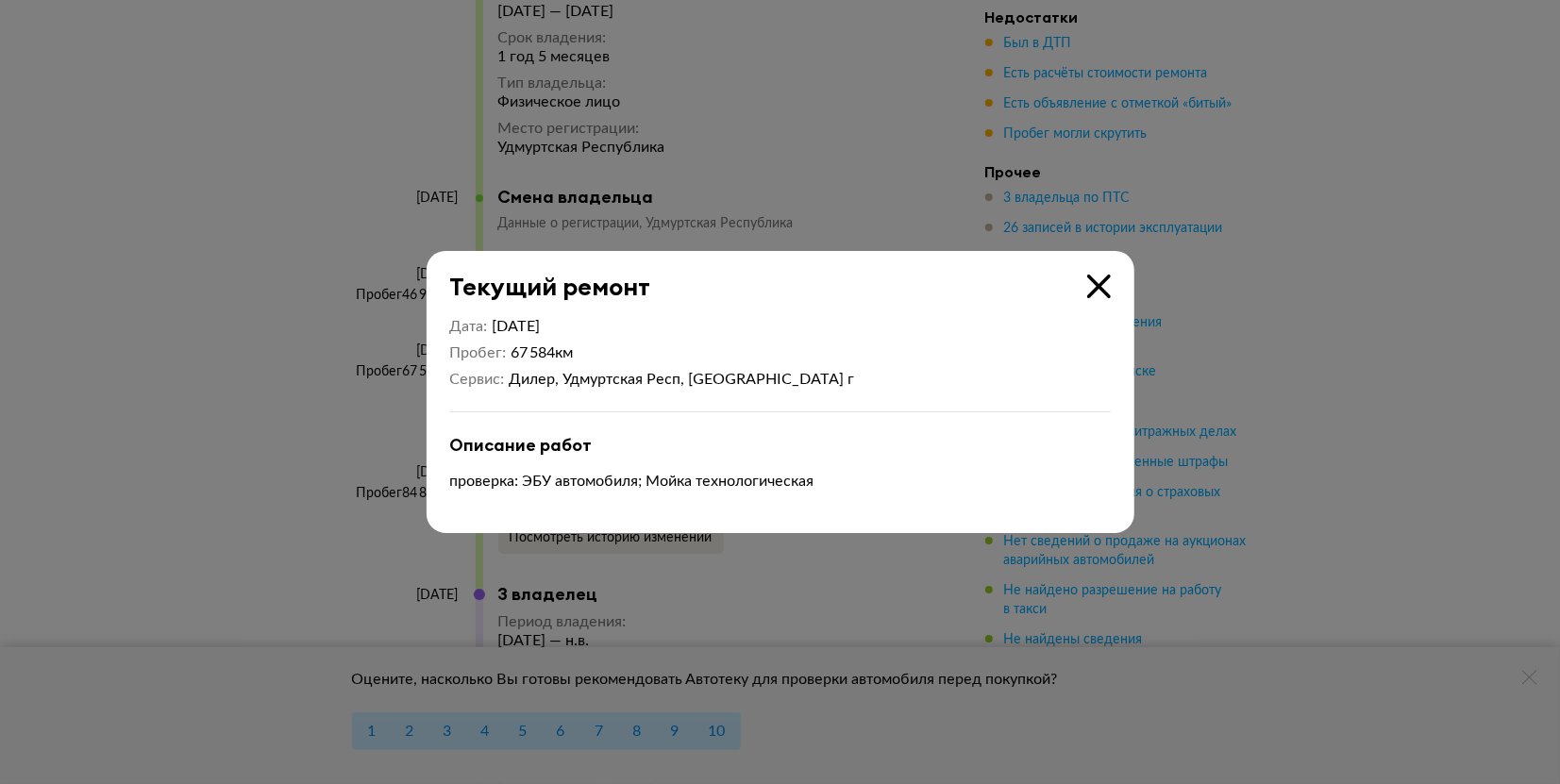 click on "Текущий ремонт" at bounding box center [768, 275] 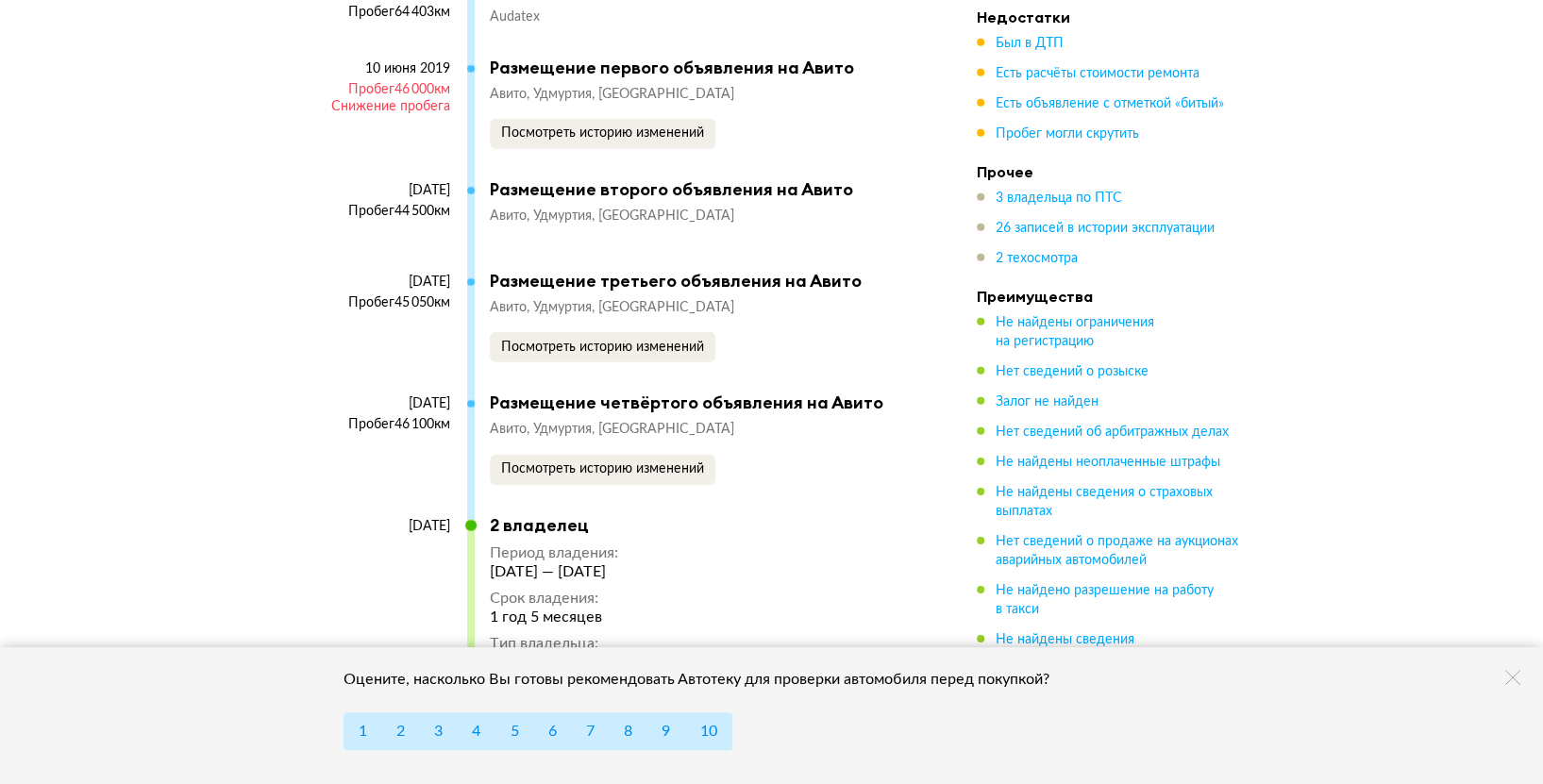 scroll, scrollTop: 8166, scrollLeft: 0, axis: vertical 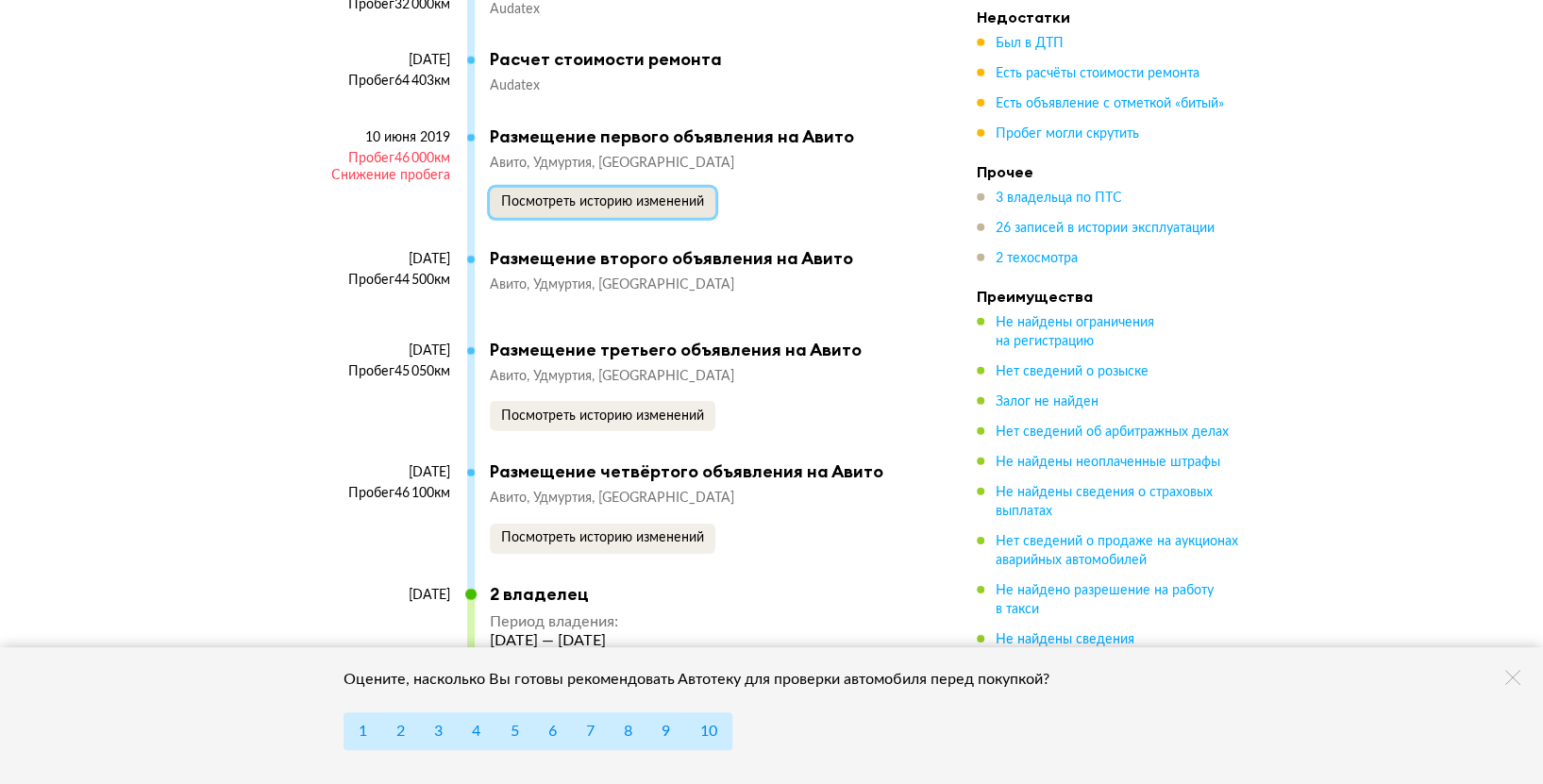 click on "Посмотреть историю изменений" at bounding box center [602, 202] 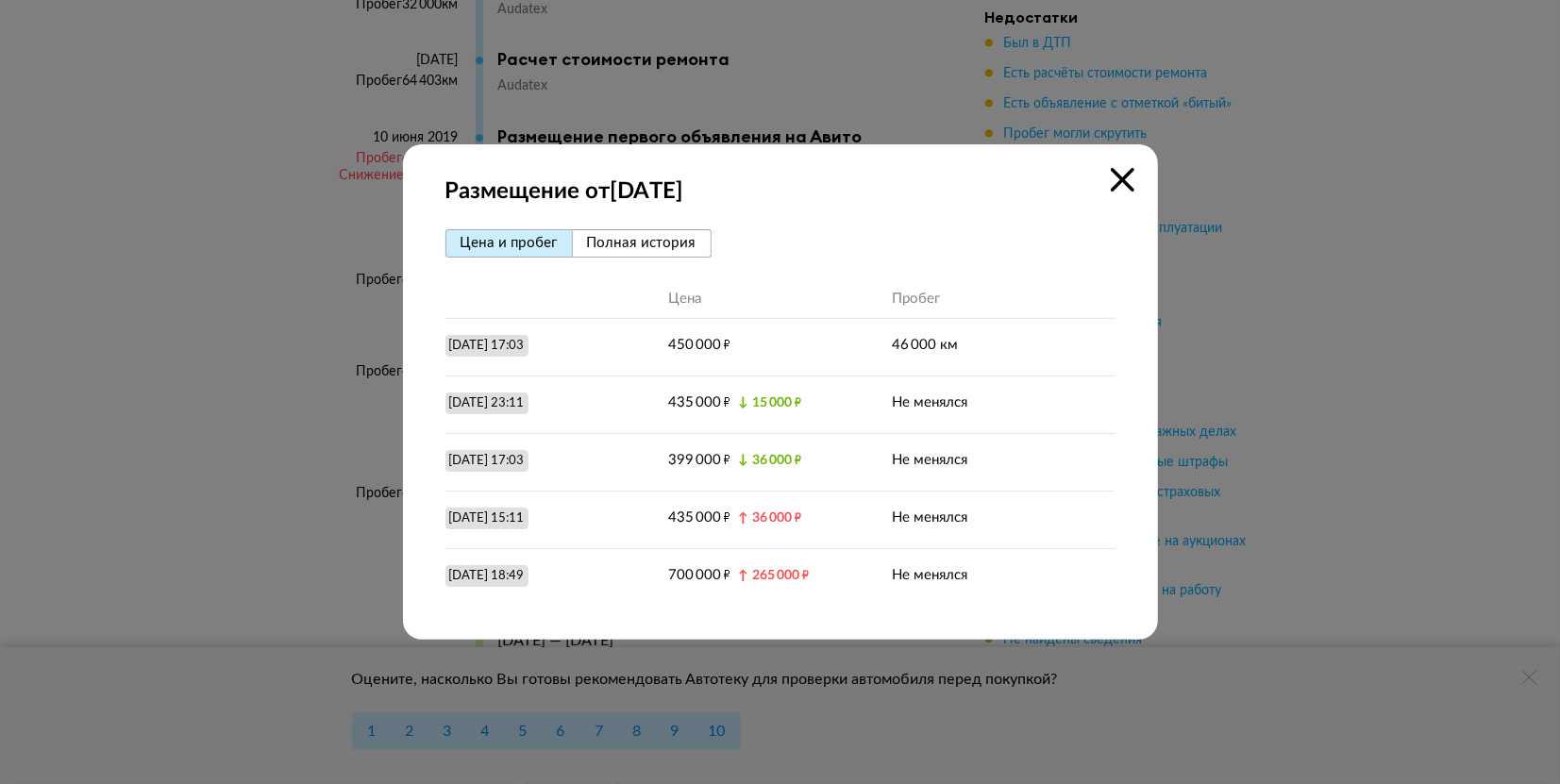 click at bounding box center (1122, 179) 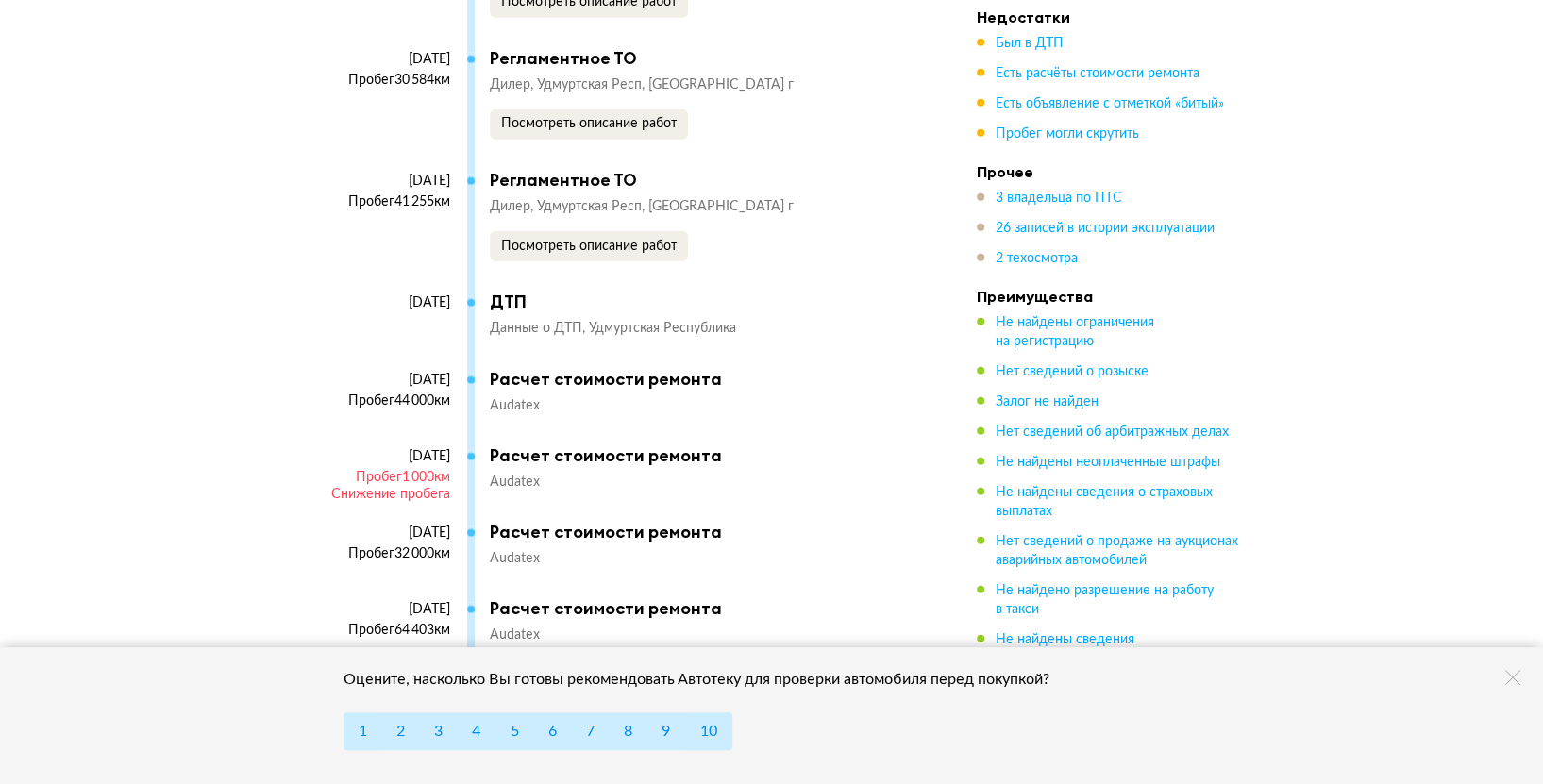 scroll, scrollTop: 7538, scrollLeft: 0, axis: vertical 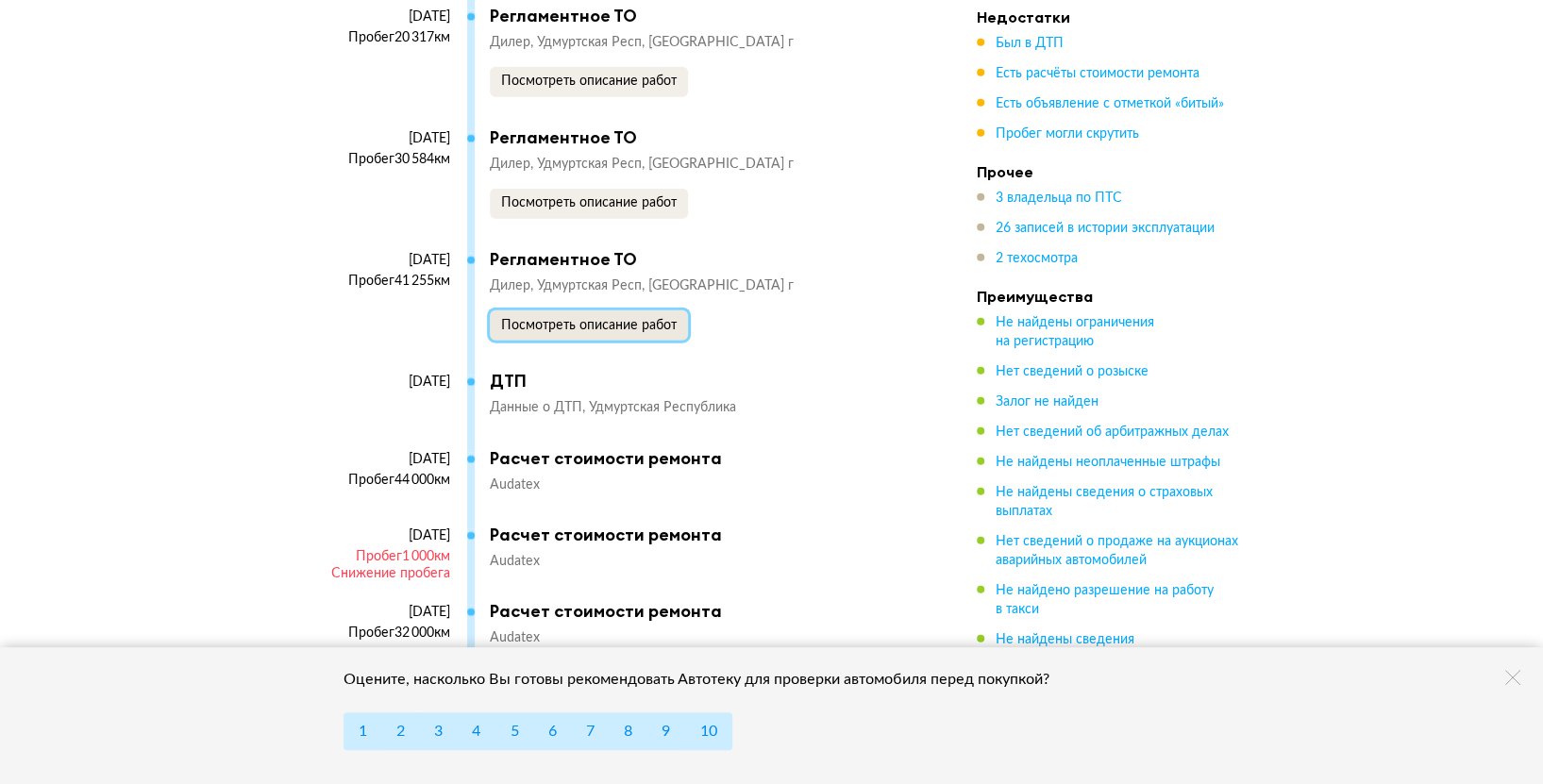 click on "Посмотреть описание работ" at bounding box center (589, 325) 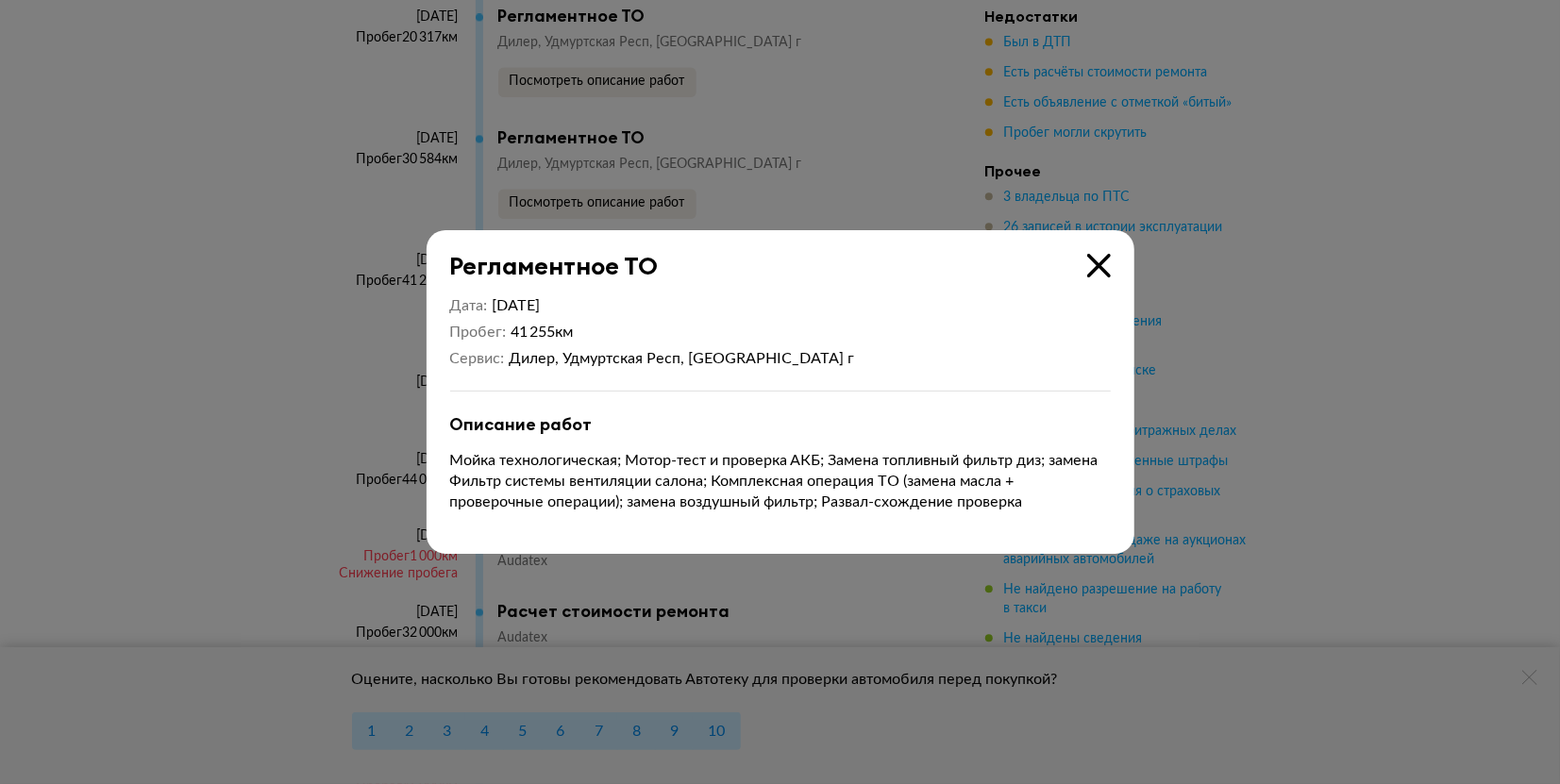click at bounding box center [1099, 265] 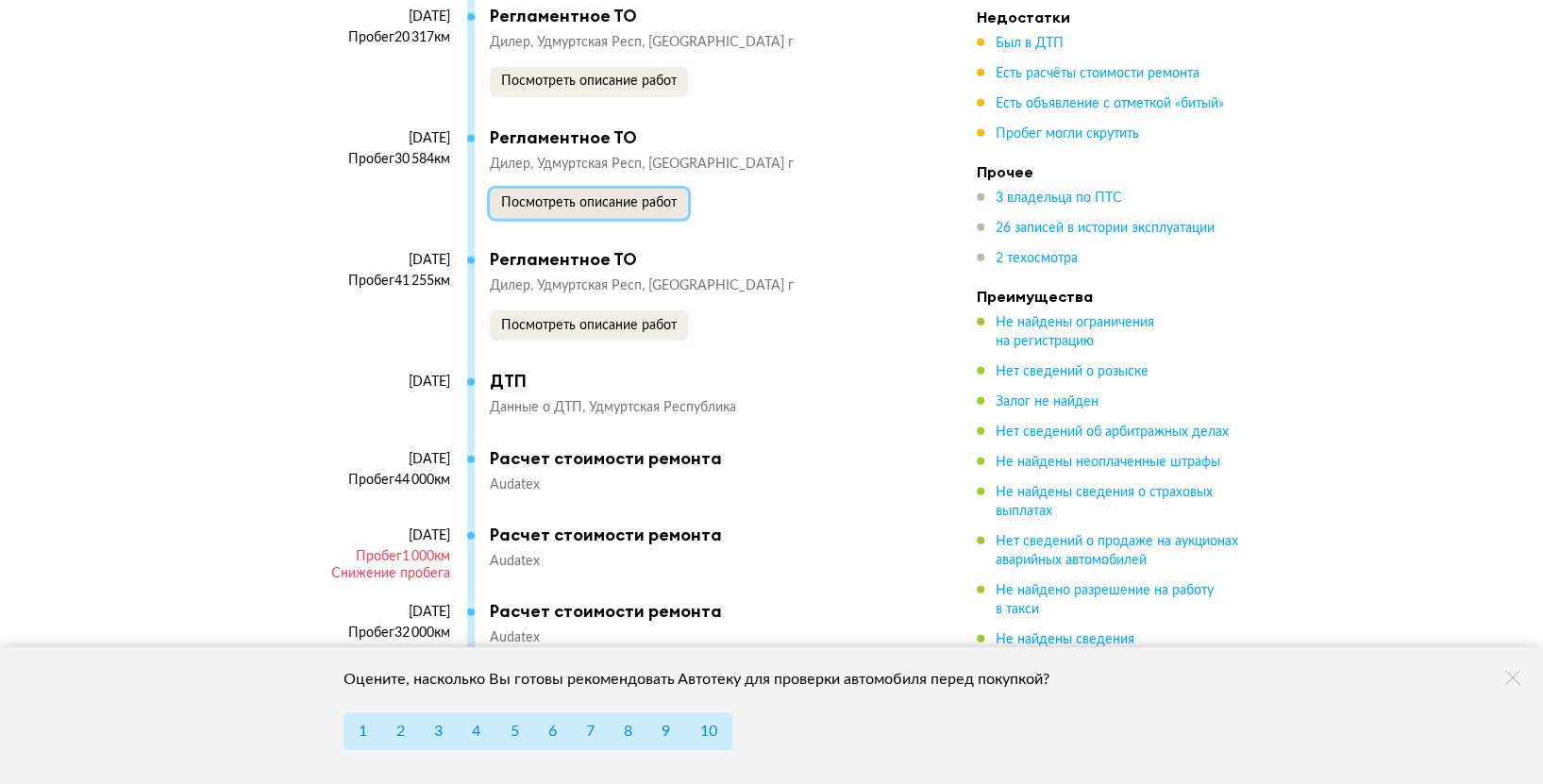 click on "Посмотреть описание работ" at bounding box center (589, 203) 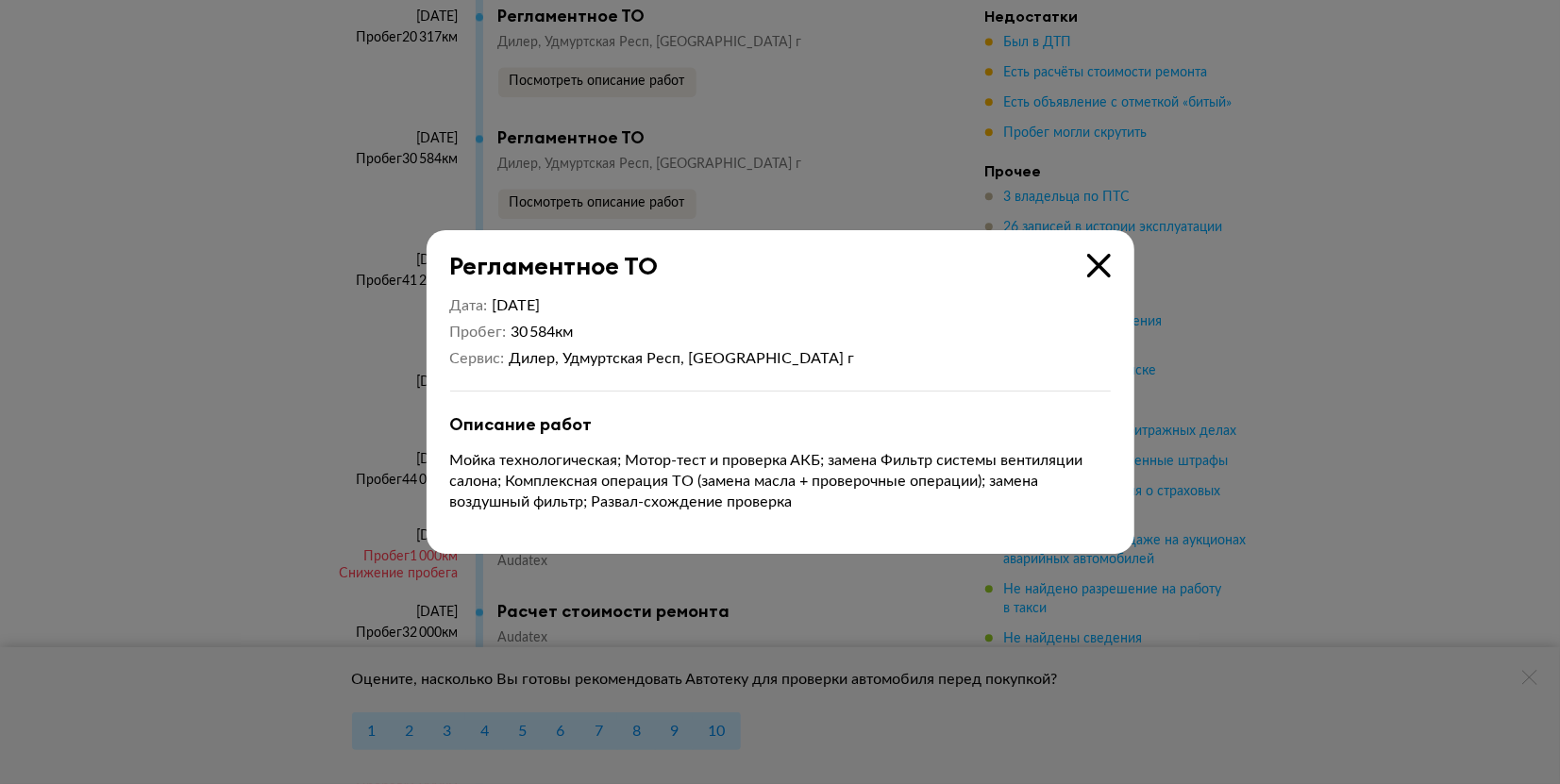 click at bounding box center [1099, 265] 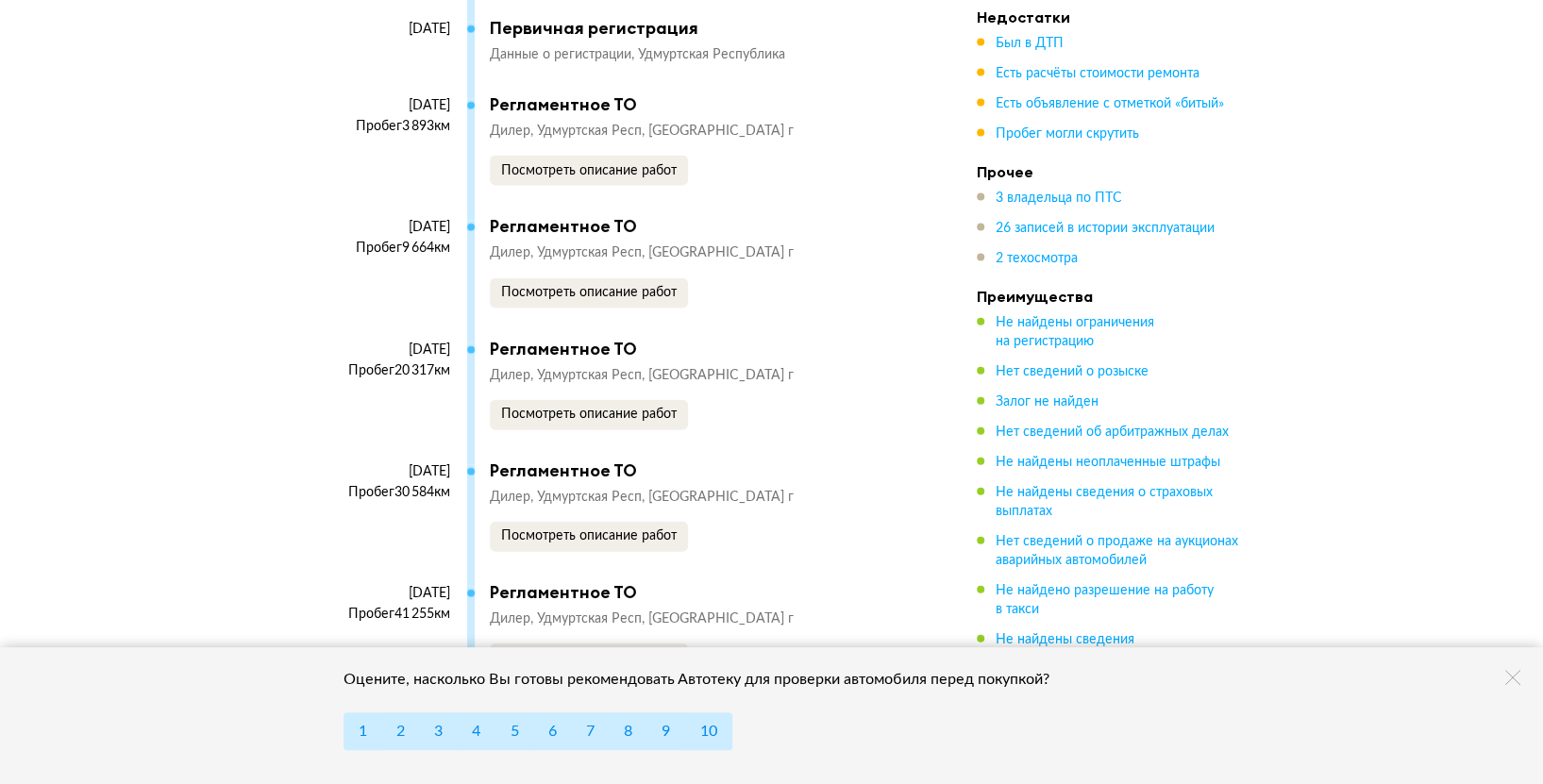 scroll, scrollTop: 7118, scrollLeft: 0, axis: vertical 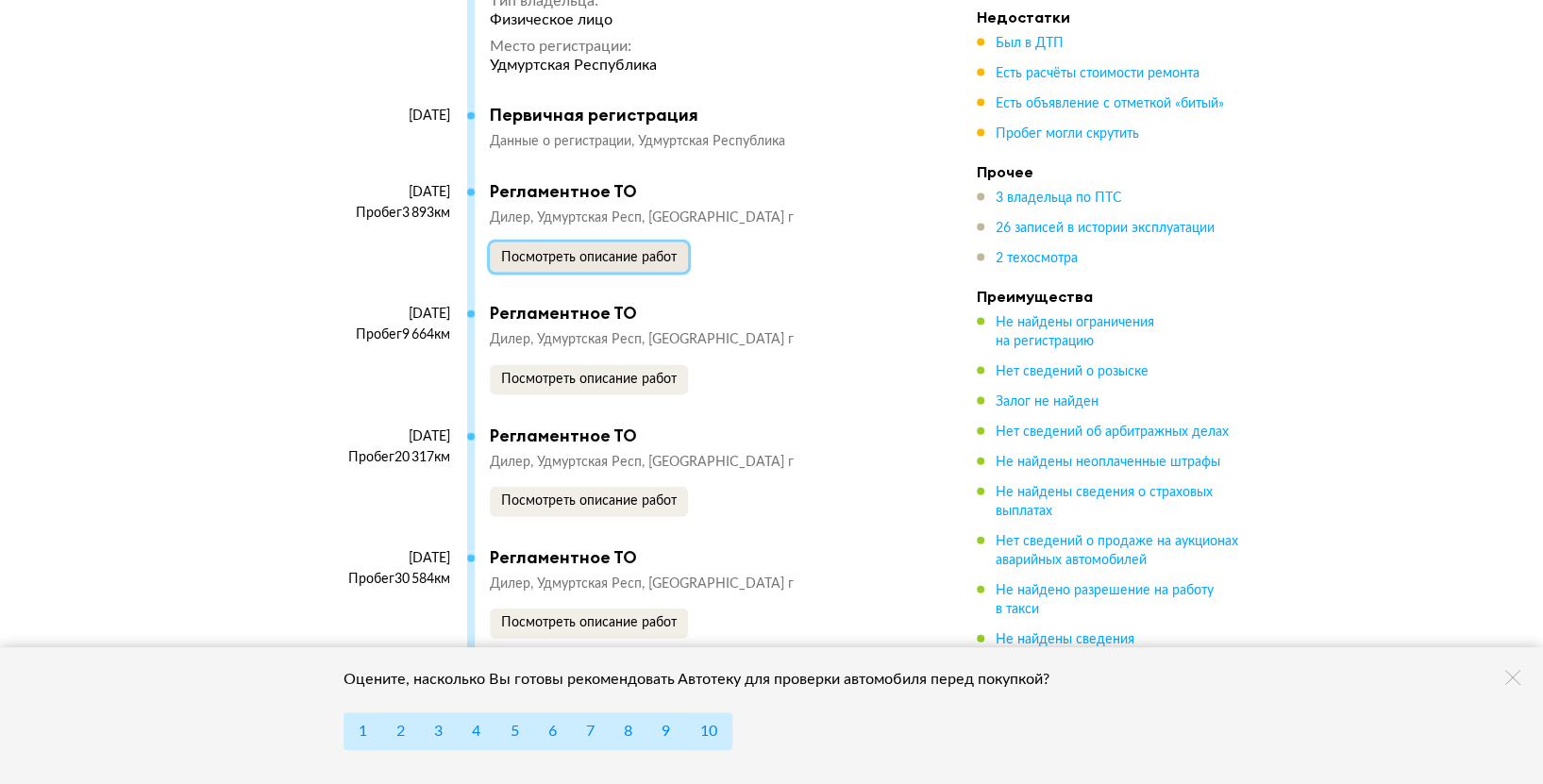 click on "Посмотреть описание работ" at bounding box center [589, 258] 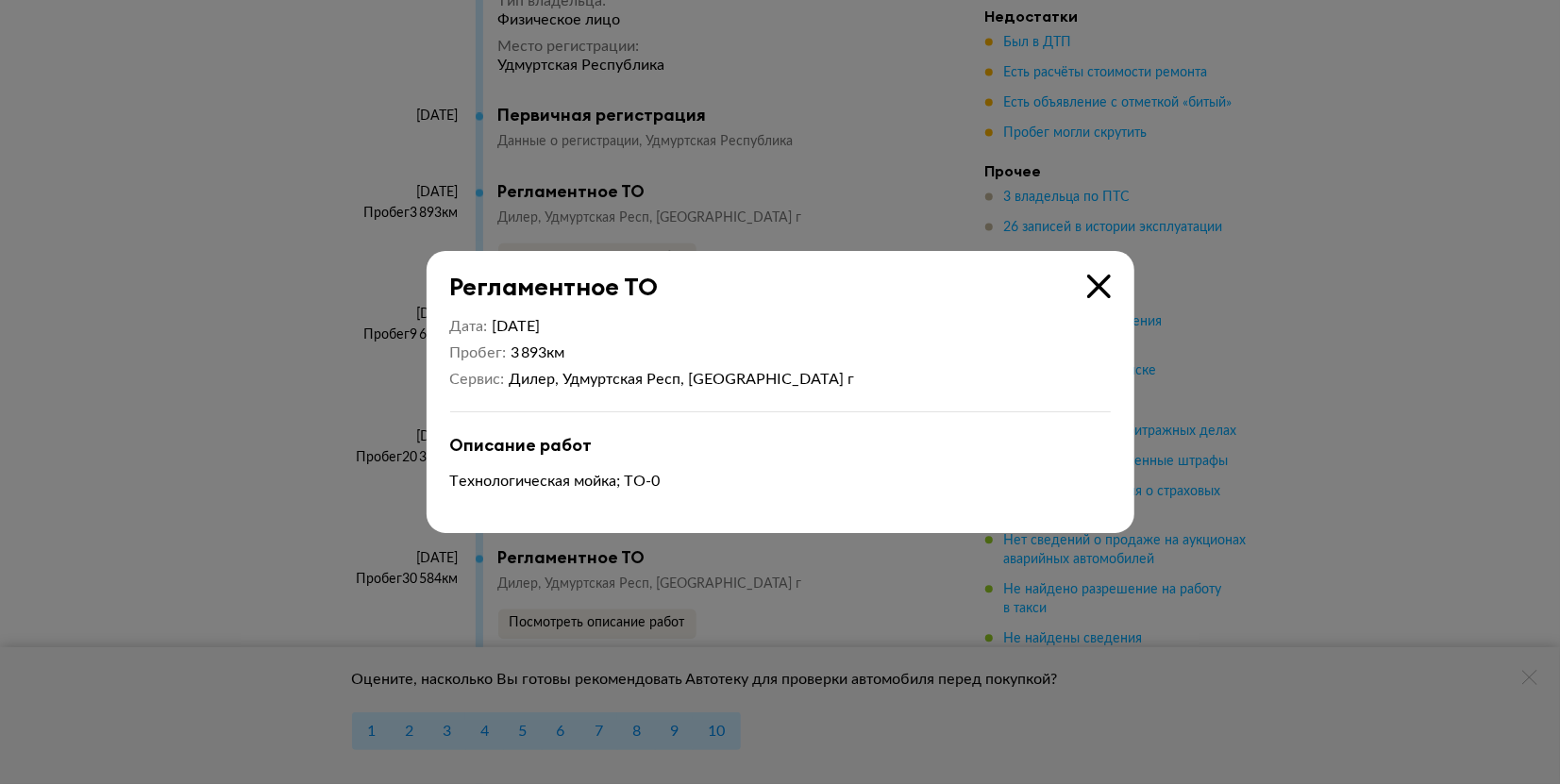 click at bounding box center (1099, 286) 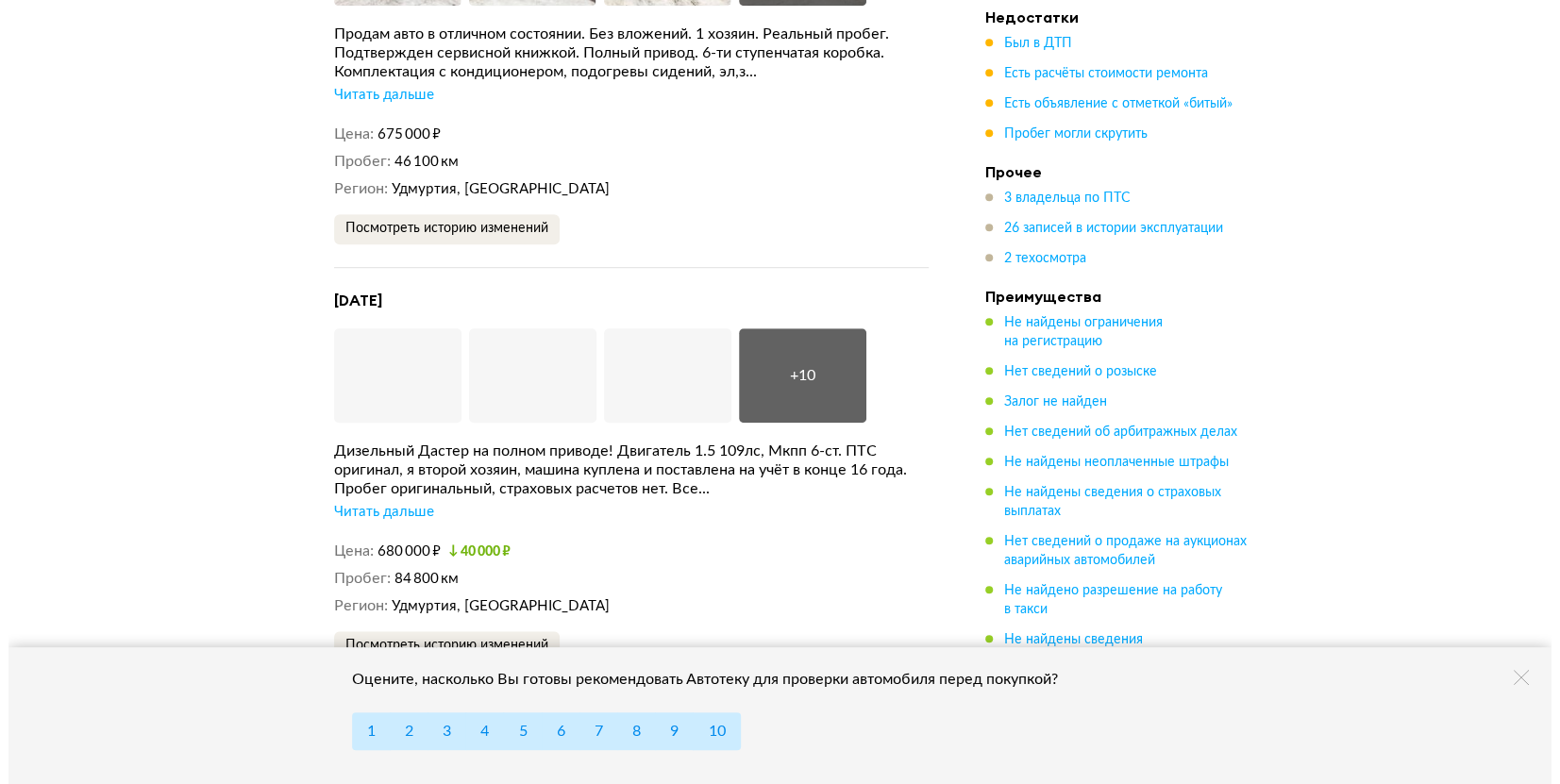 scroll, scrollTop: 5546, scrollLeft: 0, axis: vertical 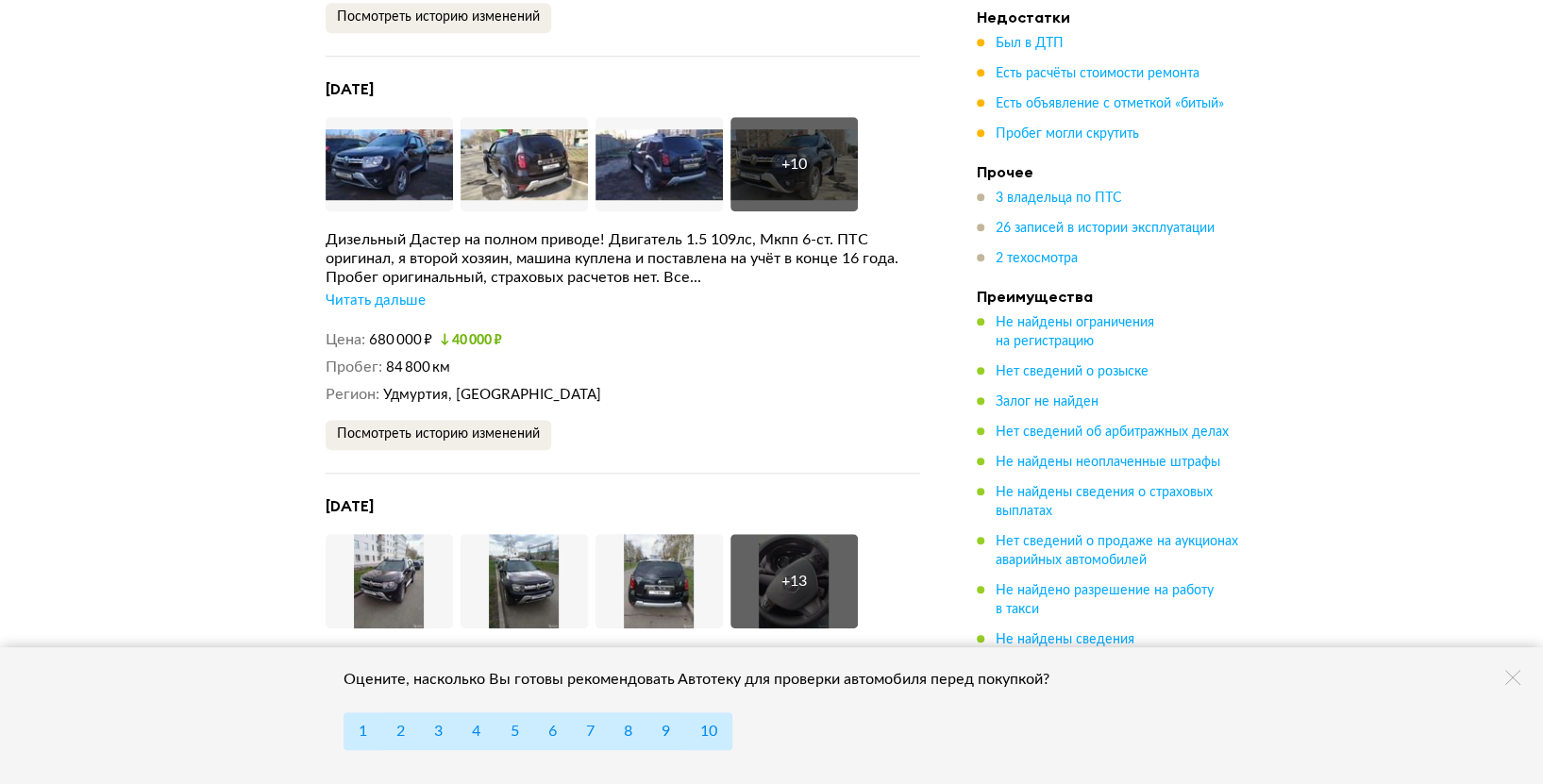 click on "+ 10" at bounding box center [794, 164] 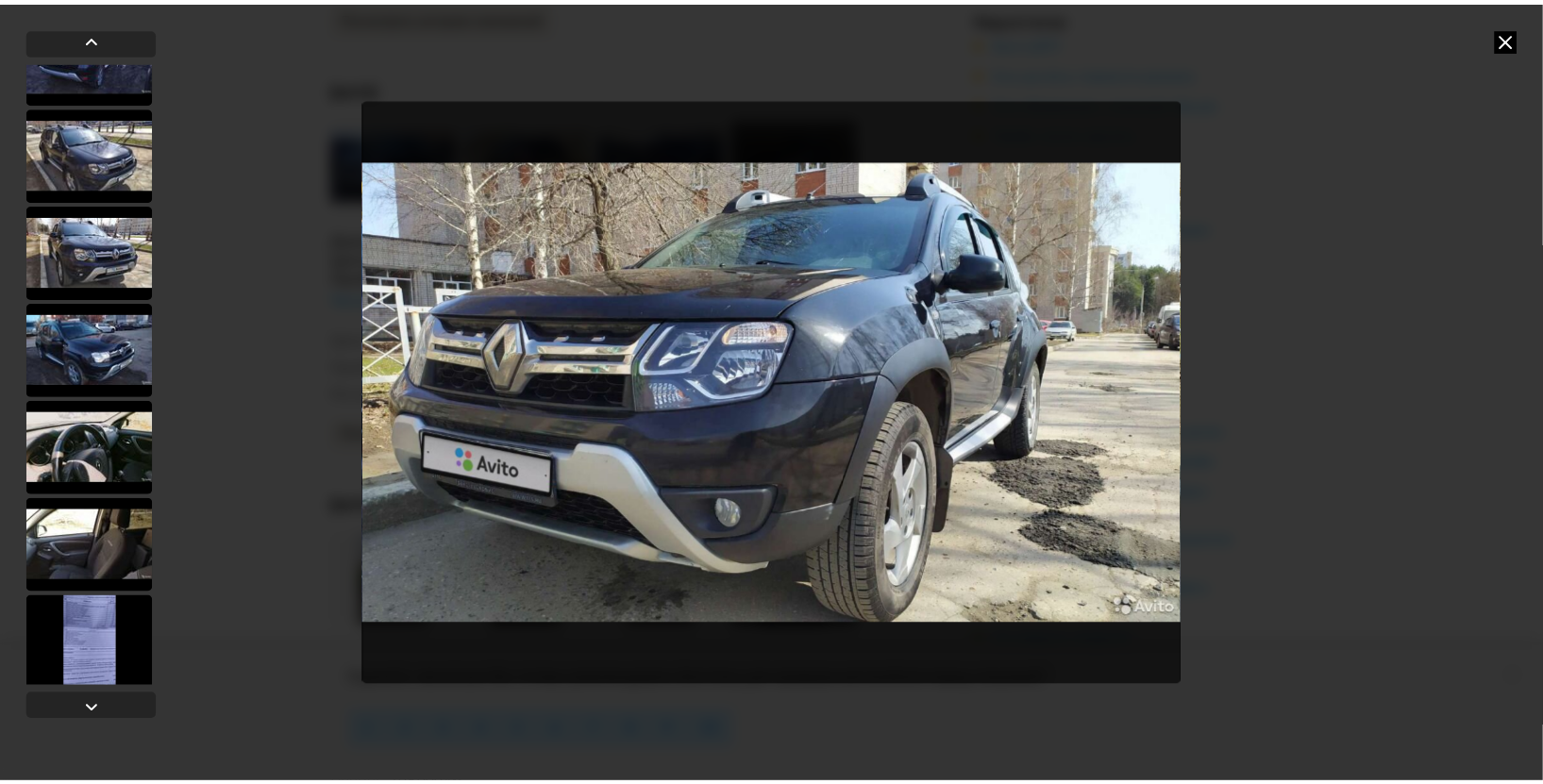 scroll, scrollTop: 649, scrollLeft: 0, axis: vertical 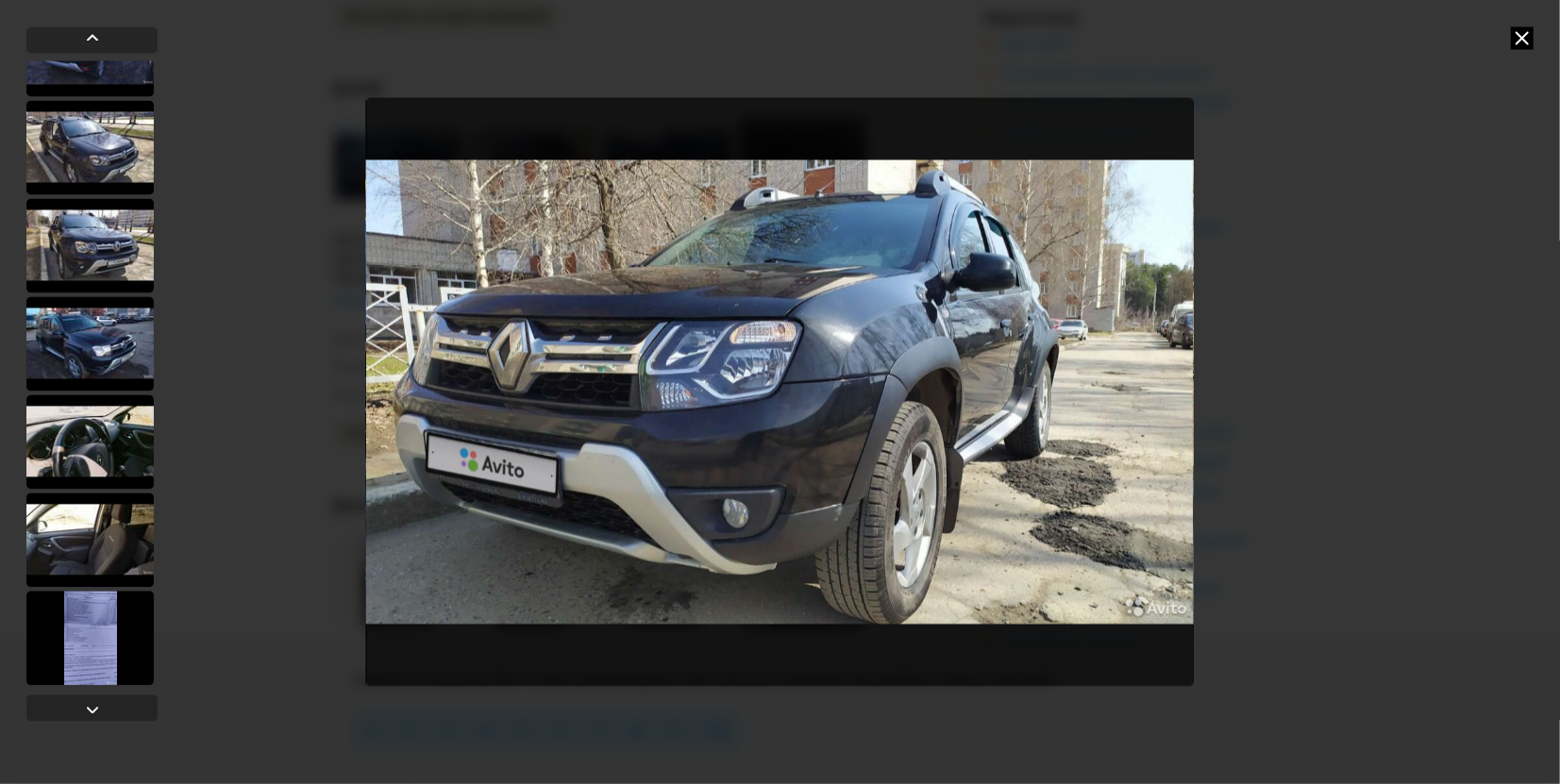 click at bounding box center [1522, 38] 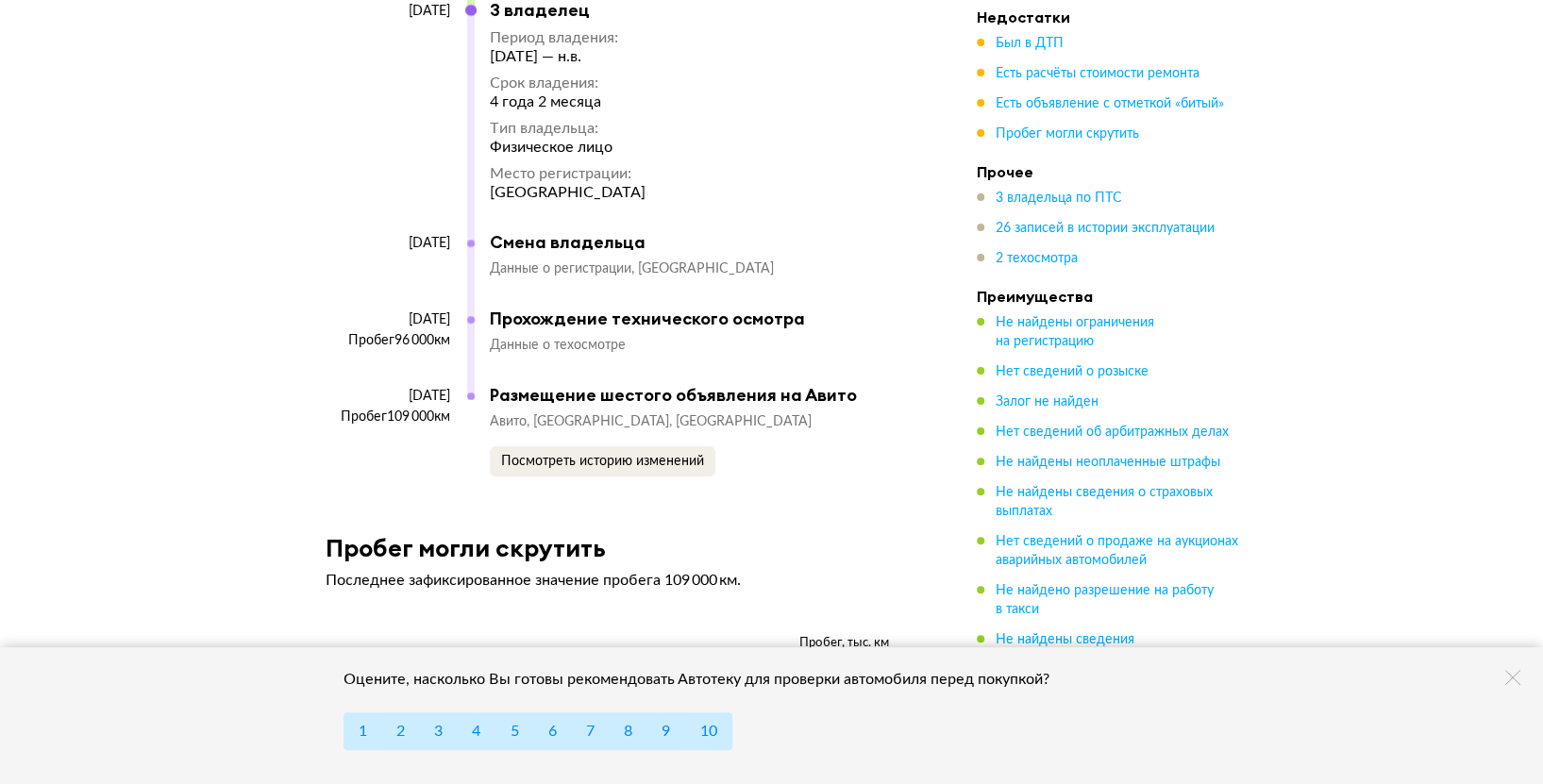 scroll, scrollTop: 9425, scrollLeft: 0, axis: vertical 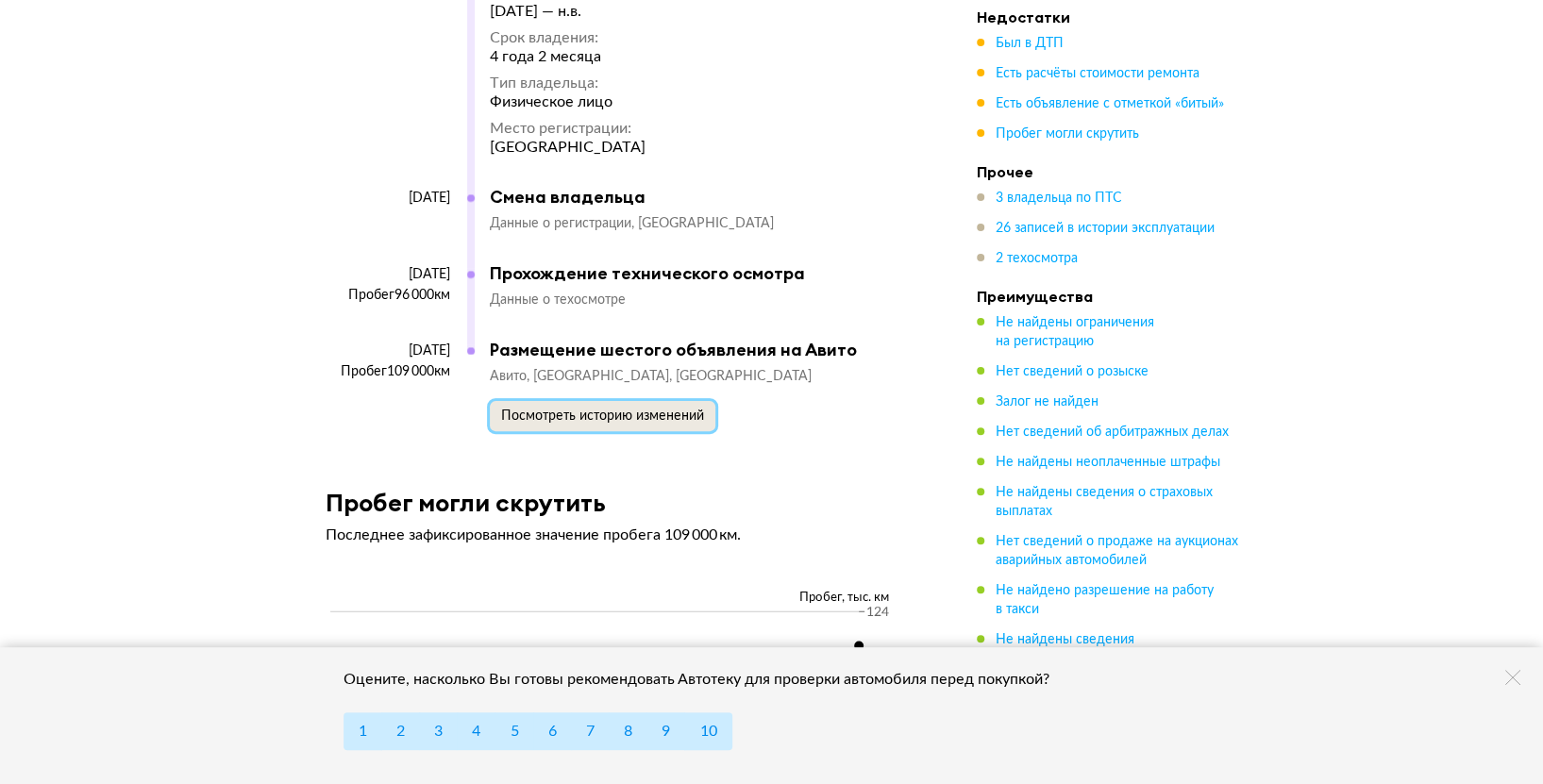 click on "Посмотреть историю изменений" at bounding box center [602, 416] 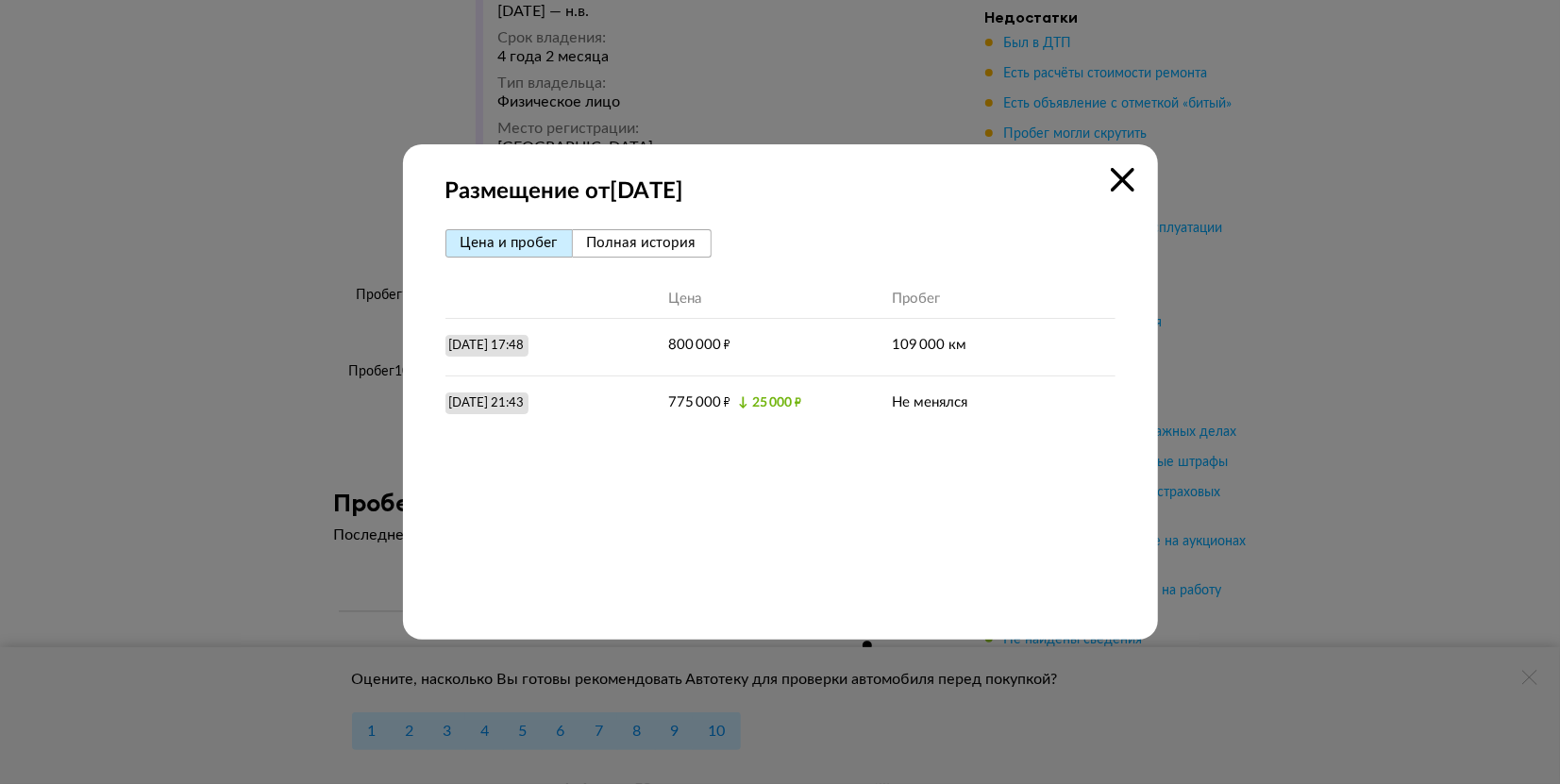 click at bounding box center [1122, 179] 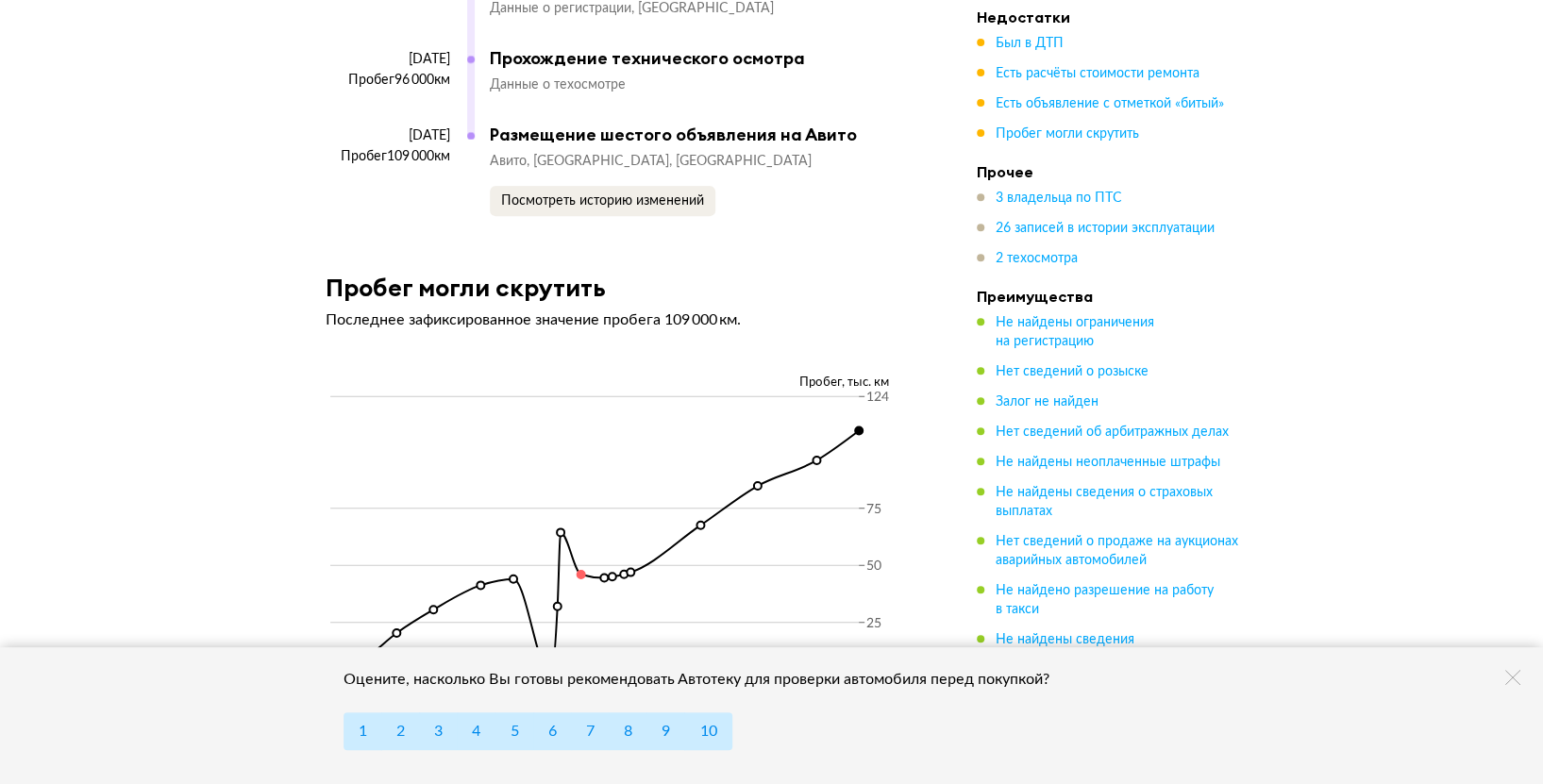 scroll, scrollTop: 9634, scrollLeft: 0, axis: vertical 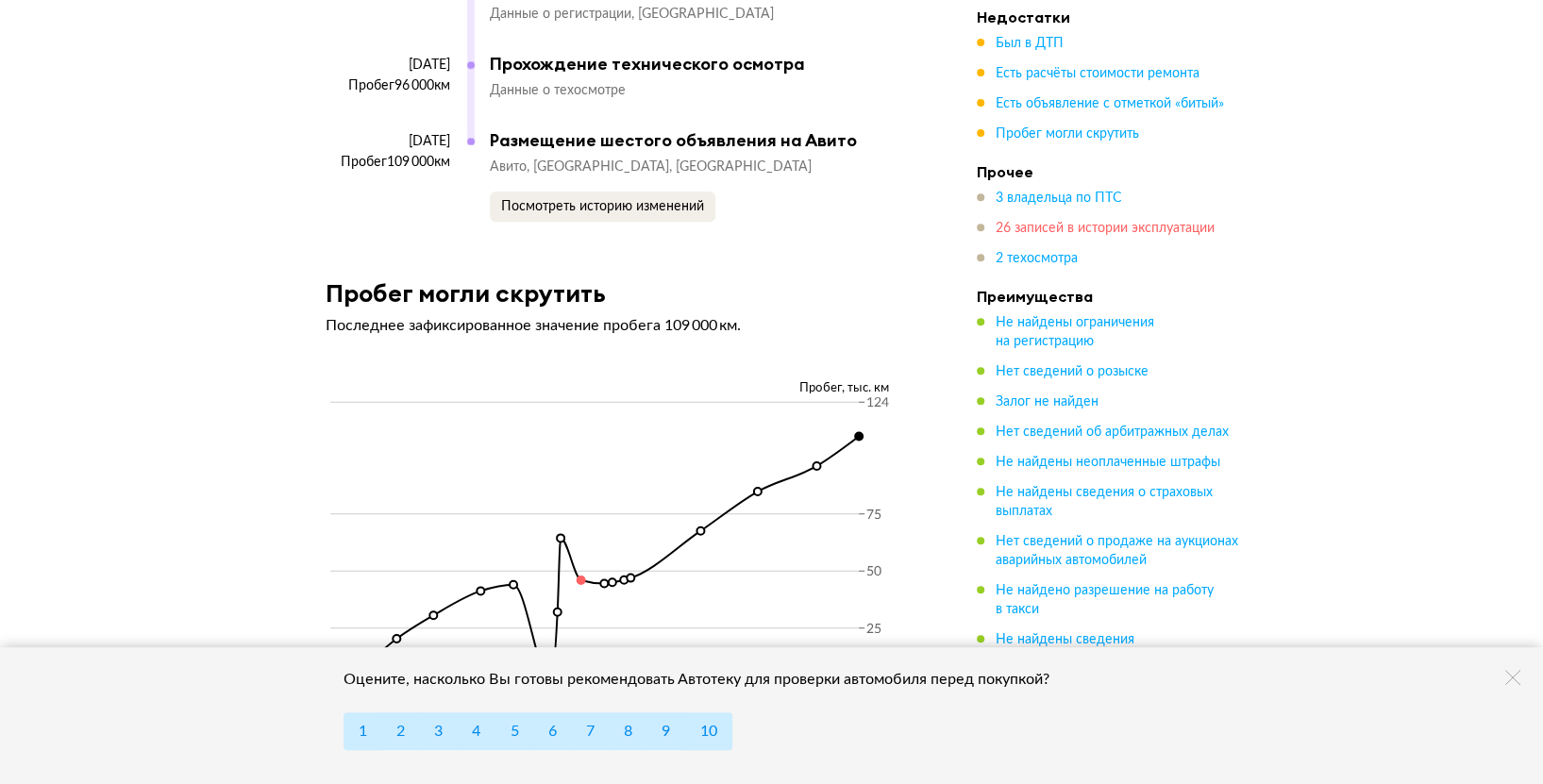 click on "26 записей в истории эксплуатации" at bounding box center (1105, 228) 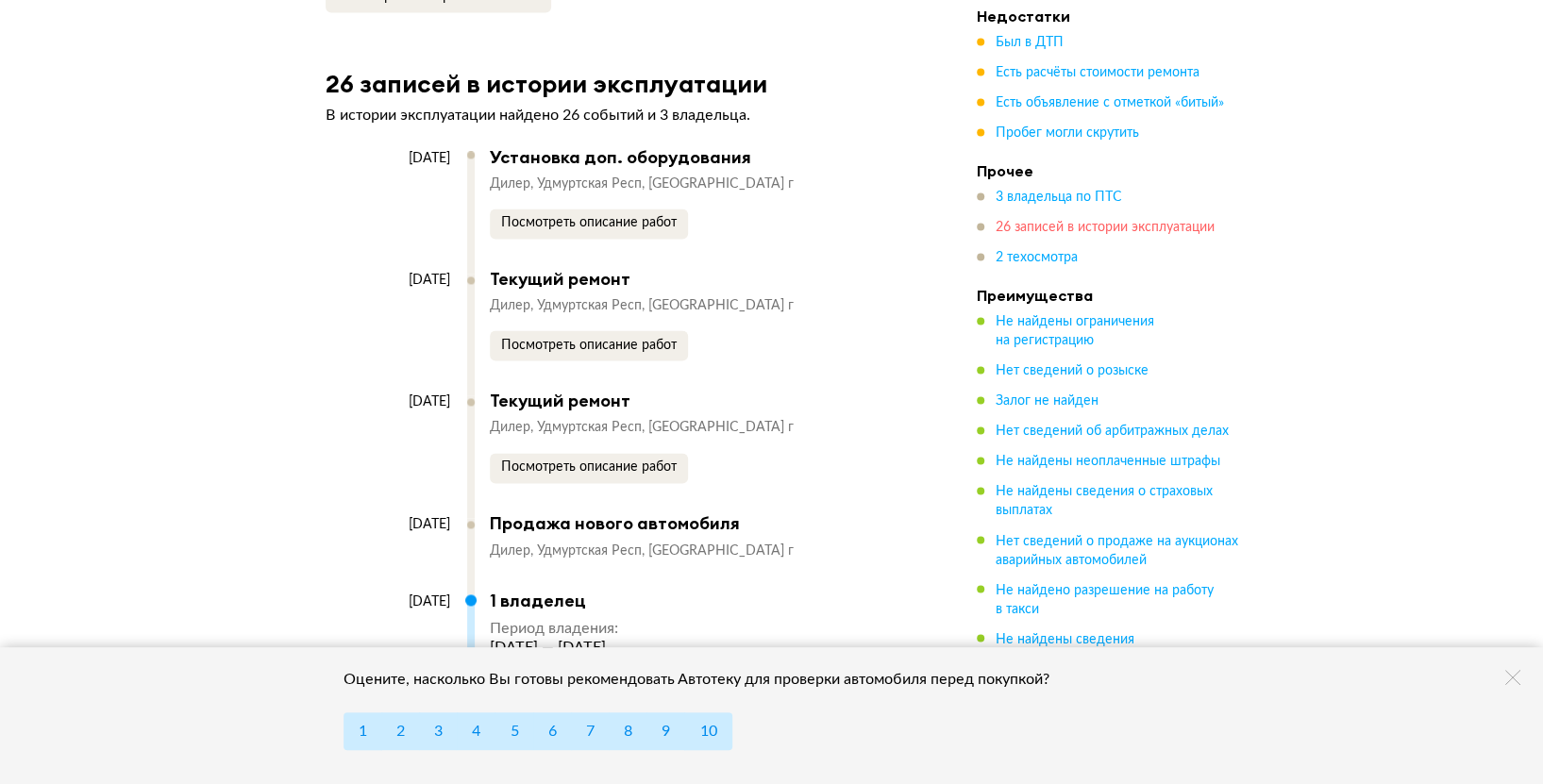 scroll, scrollTop: 6371, scrollLeft: 0, axis: vertical 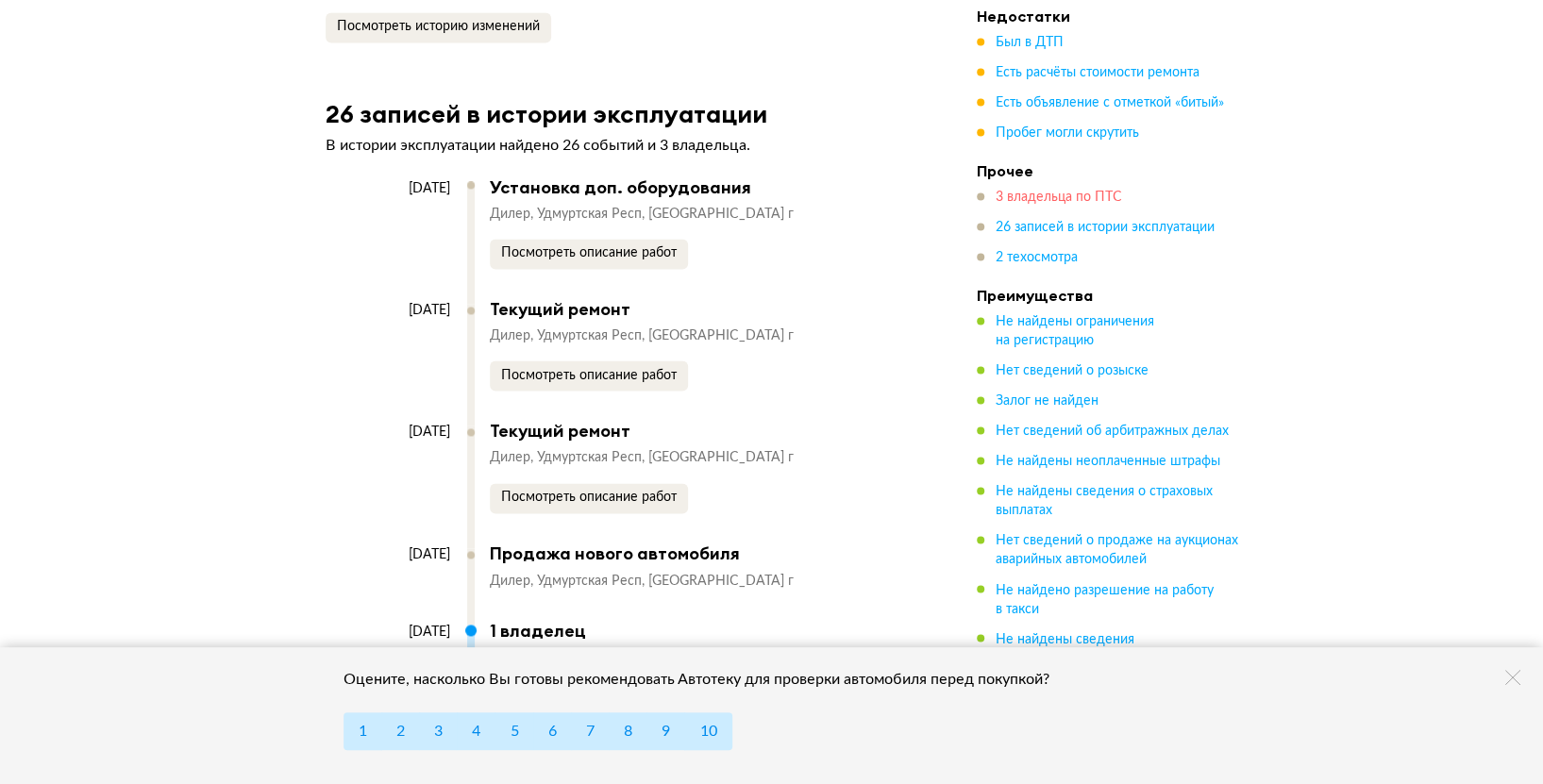 click on "3 владельца по ПТС" at bounding box center (1059, 198) 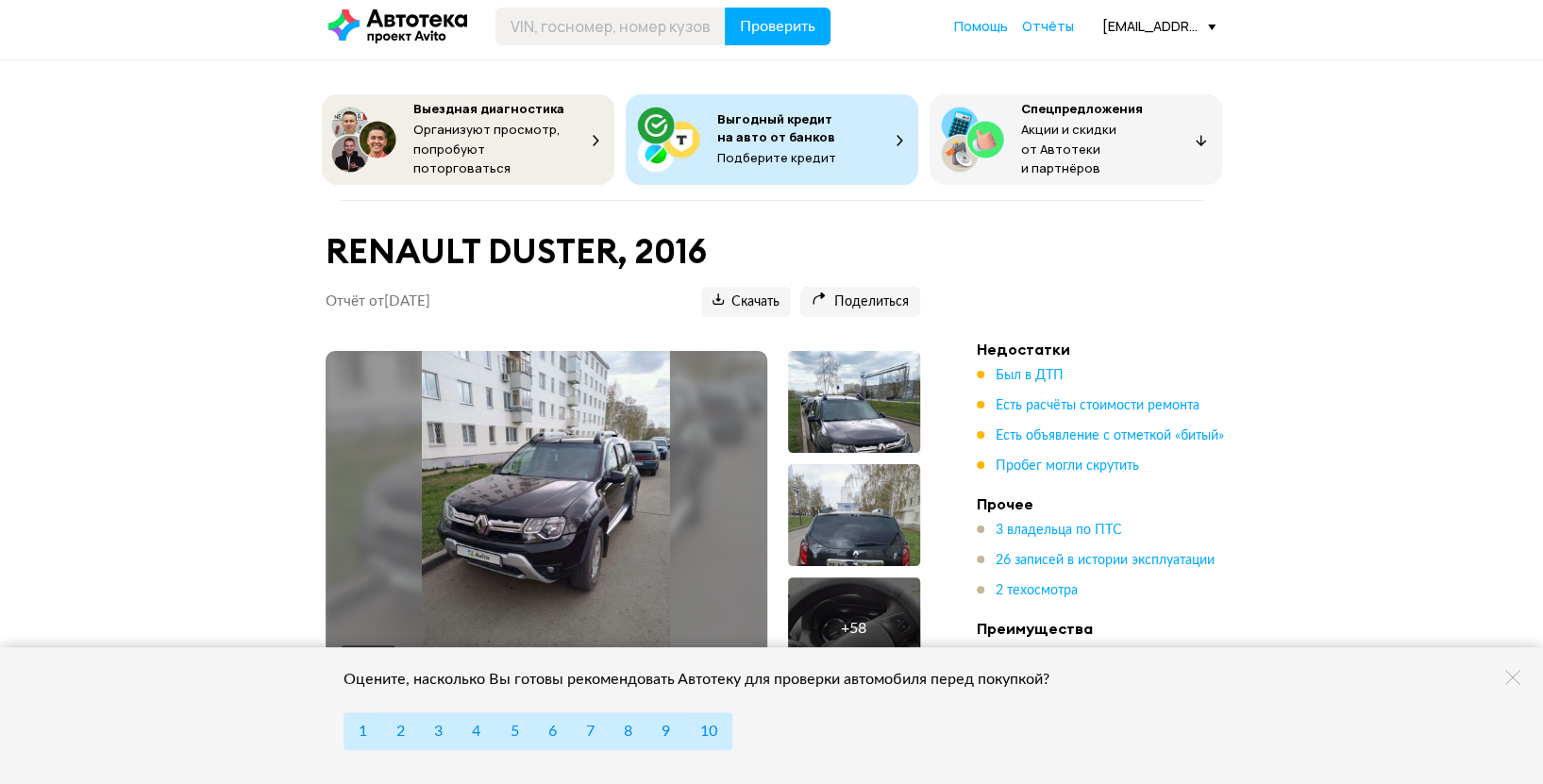 scroll, scrollTop: 0, scrollLeft: 0, axis: both 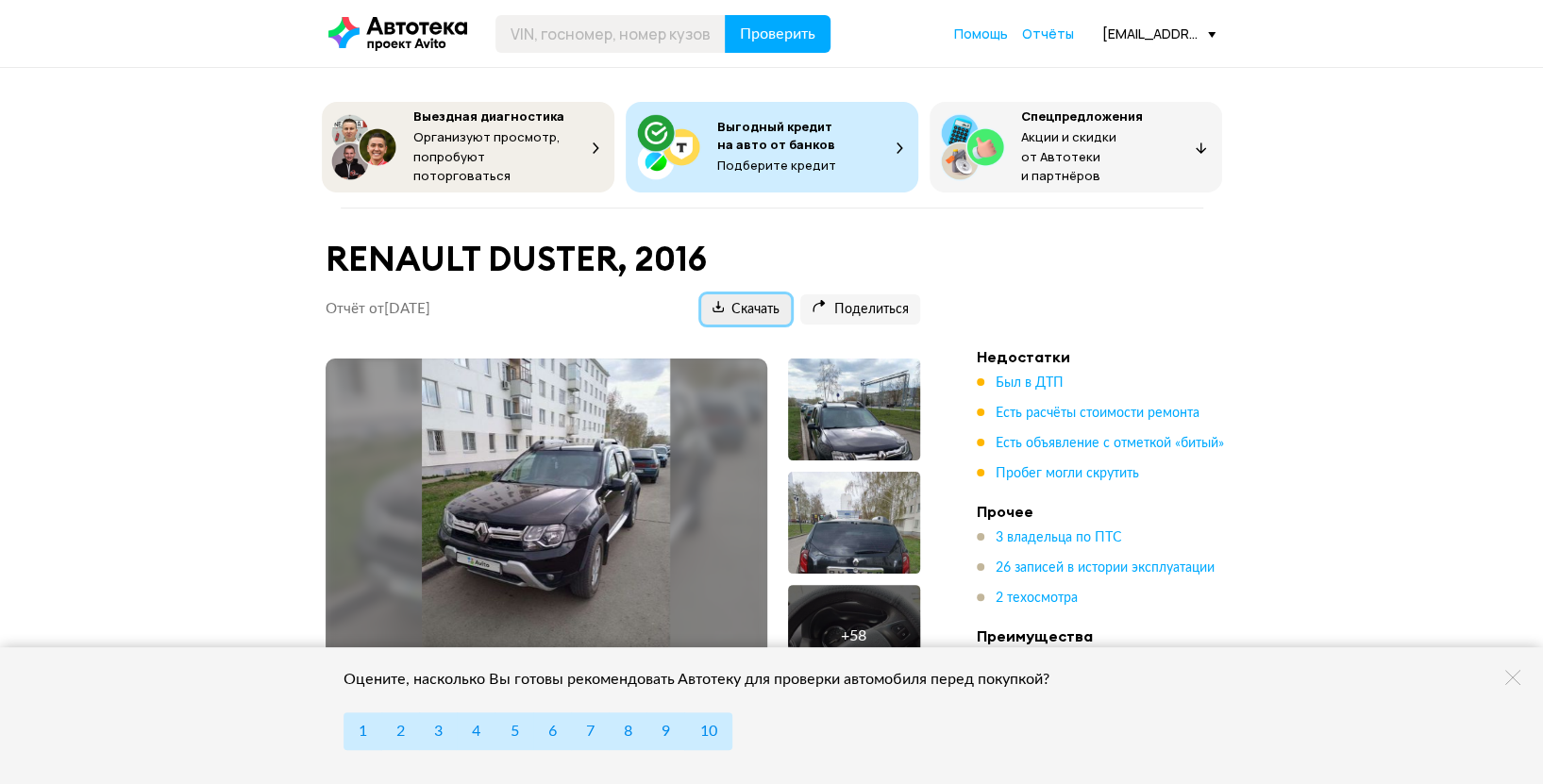 click on "Скачать" at bounding box center (746, 309) 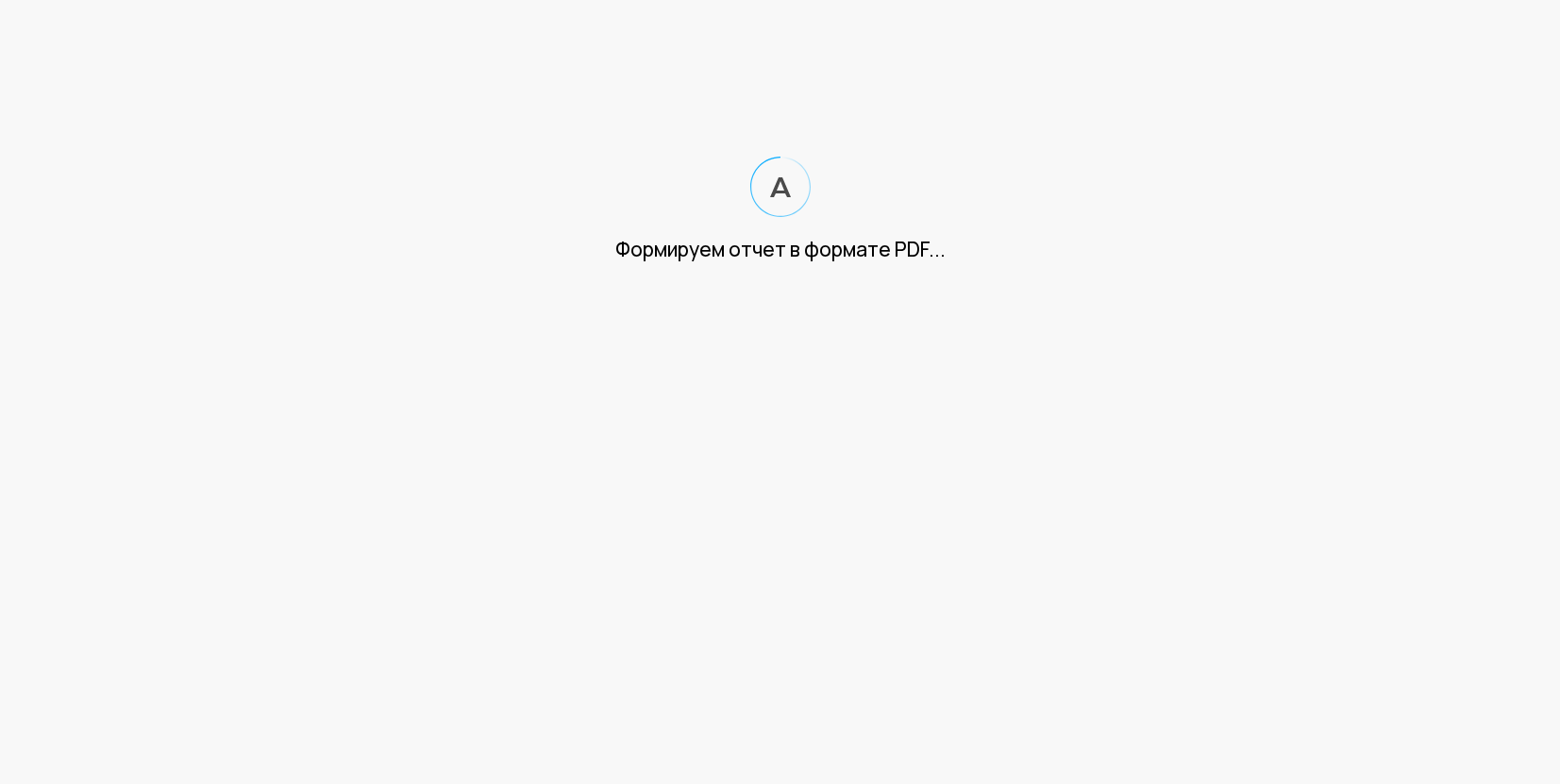 scroll, scrollTop: 0, scrollLeft: 0, axis: both 